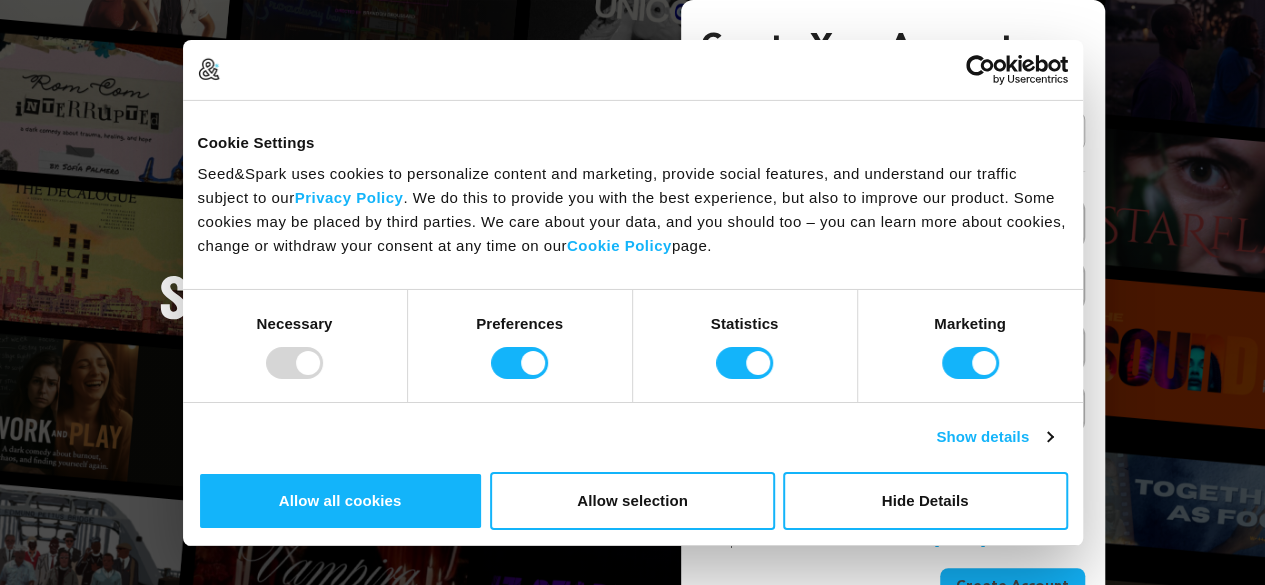 scroll, scrollTop: 52, scrollLeft: 0, axis: vertical 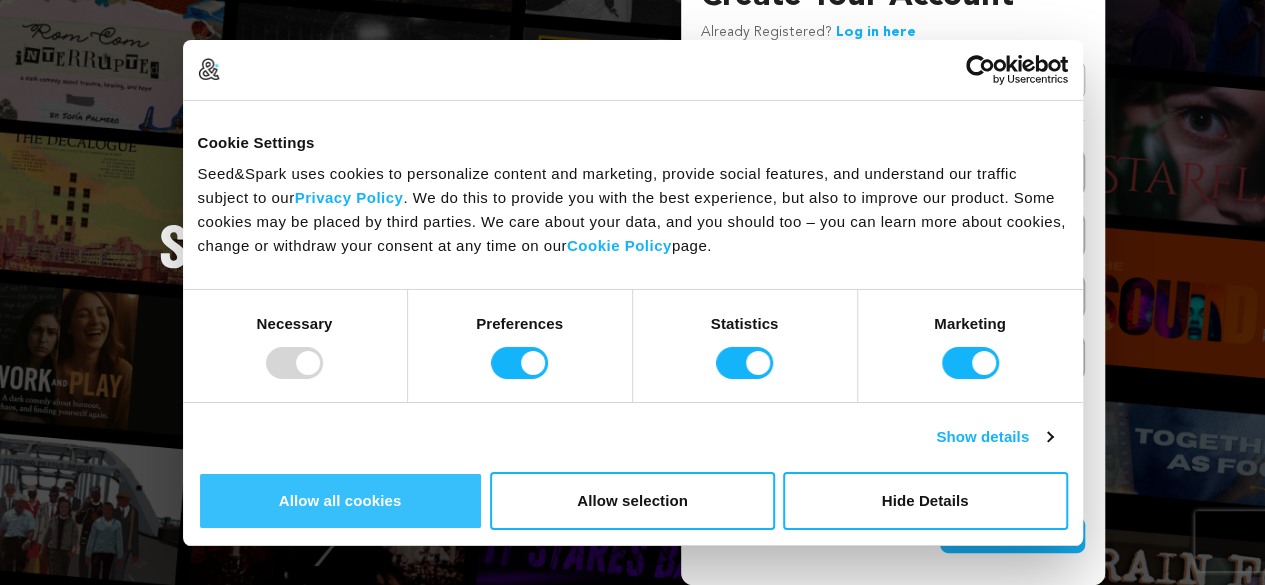 click on "Allow all cookies" at bounding box center (340, 501) 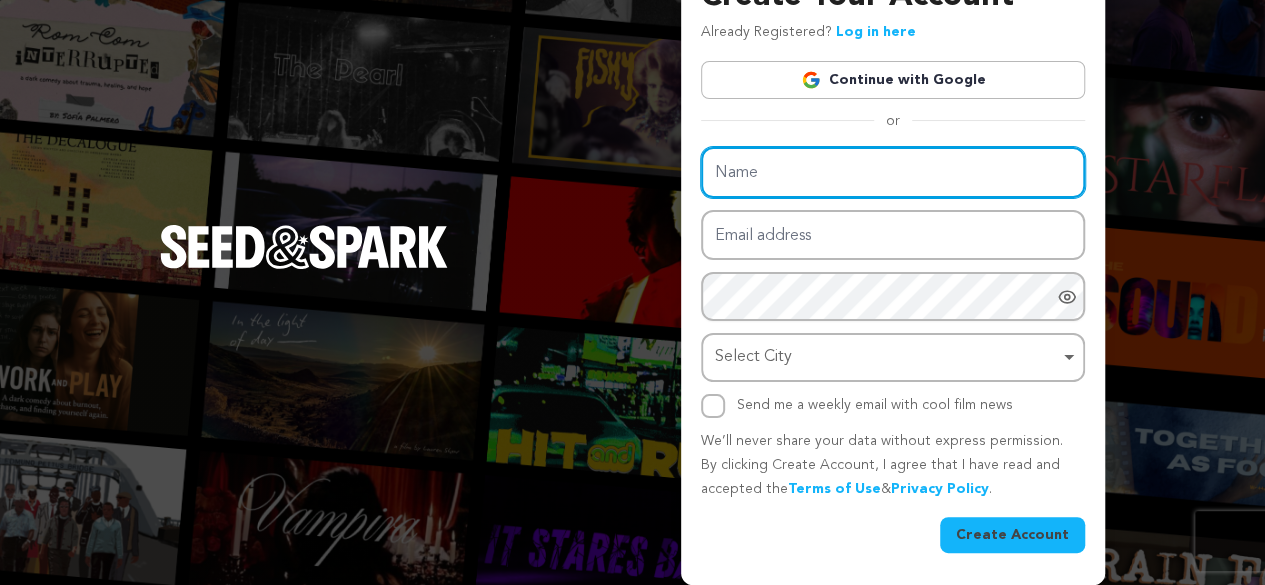 click on "Name" at bounding box center (893, 172) 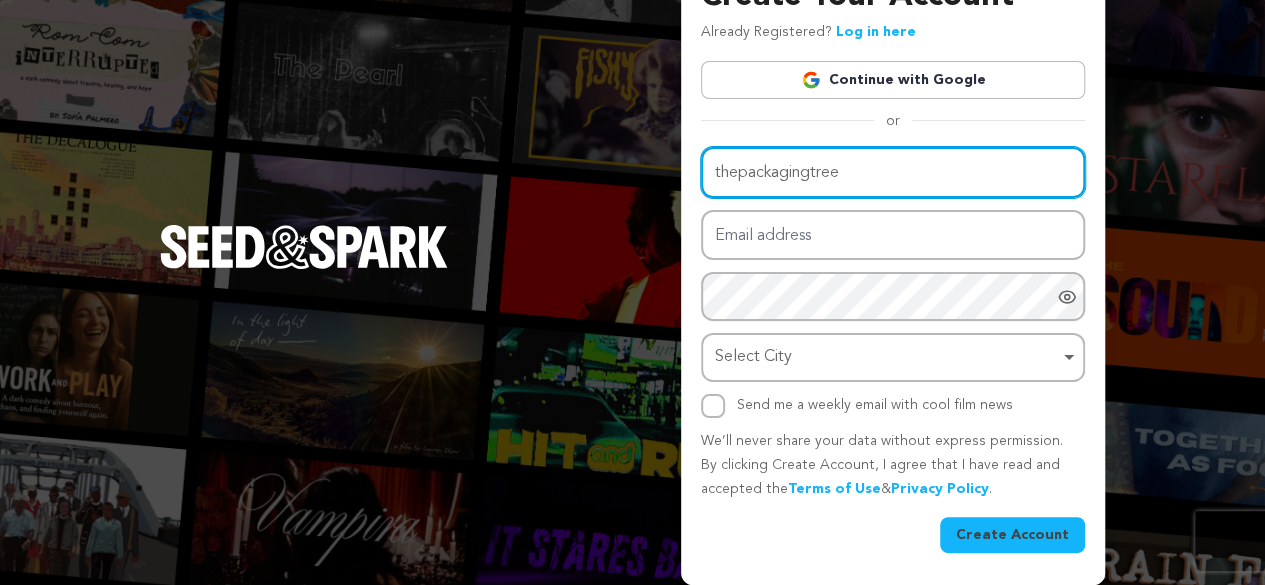 type on "thepackagingtree" 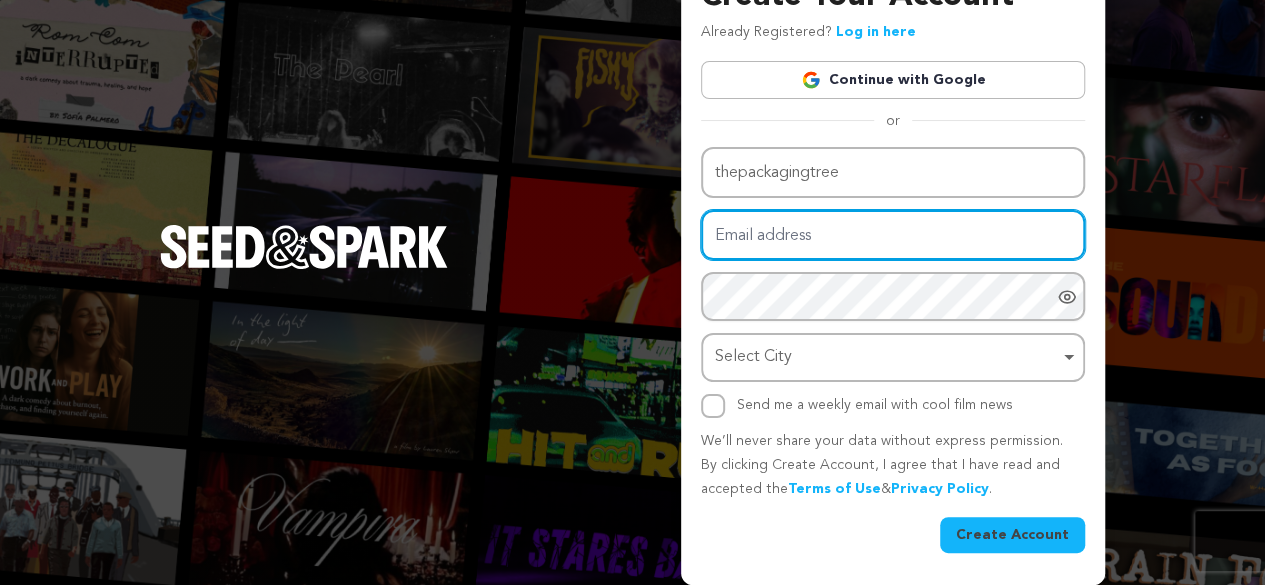 click on "Email address" at bounding box center (893, 235) 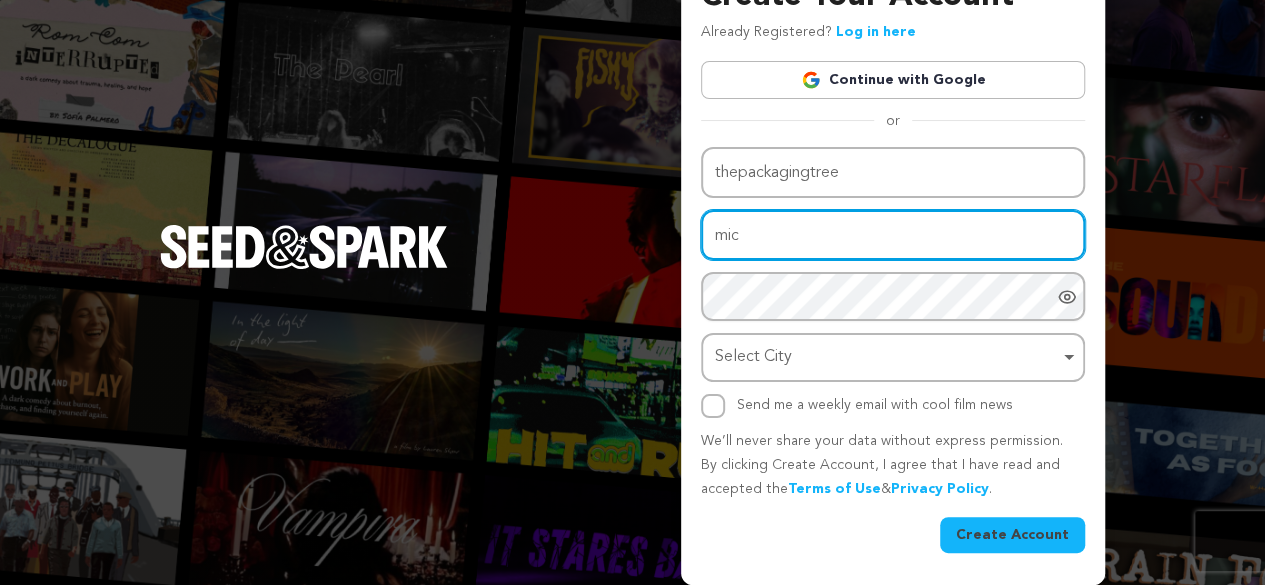 type on "michaeldavis195000@gmail.com" 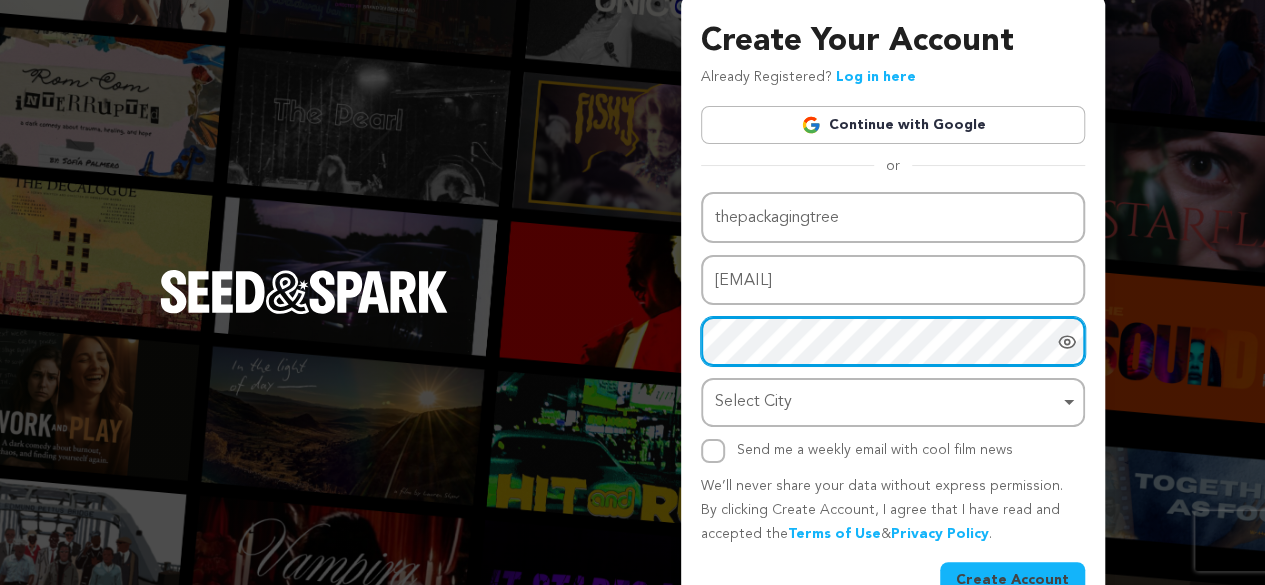scroll, scrollTop: 52, scrollLeft: 0, axis: vertical 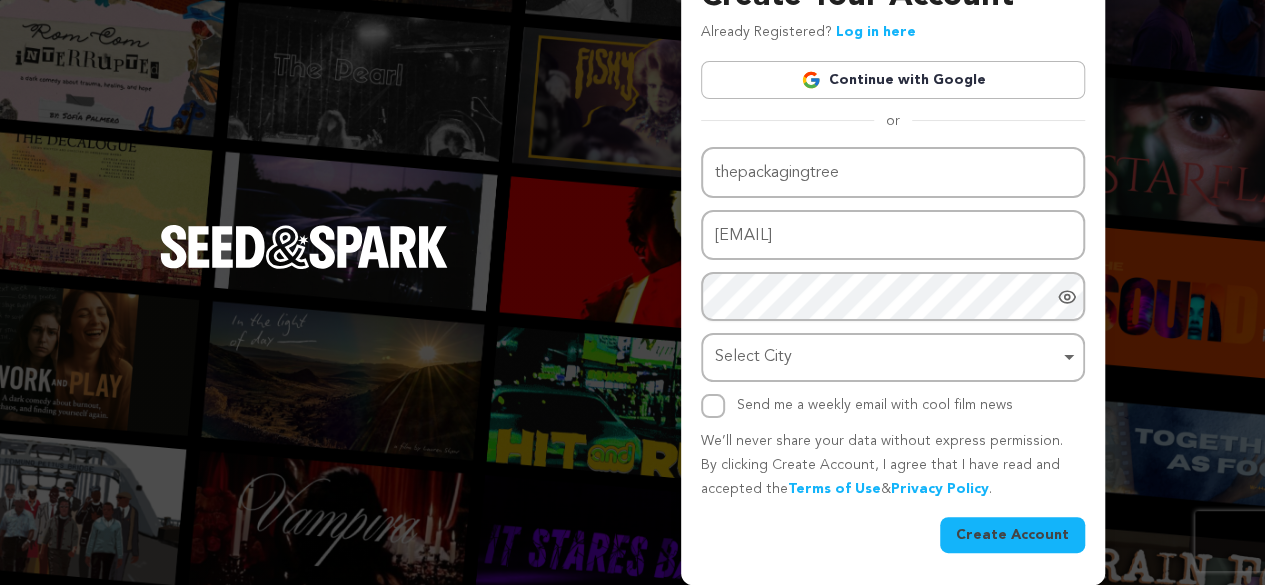 click on "Create Account" at bounding box center [1012, 535] 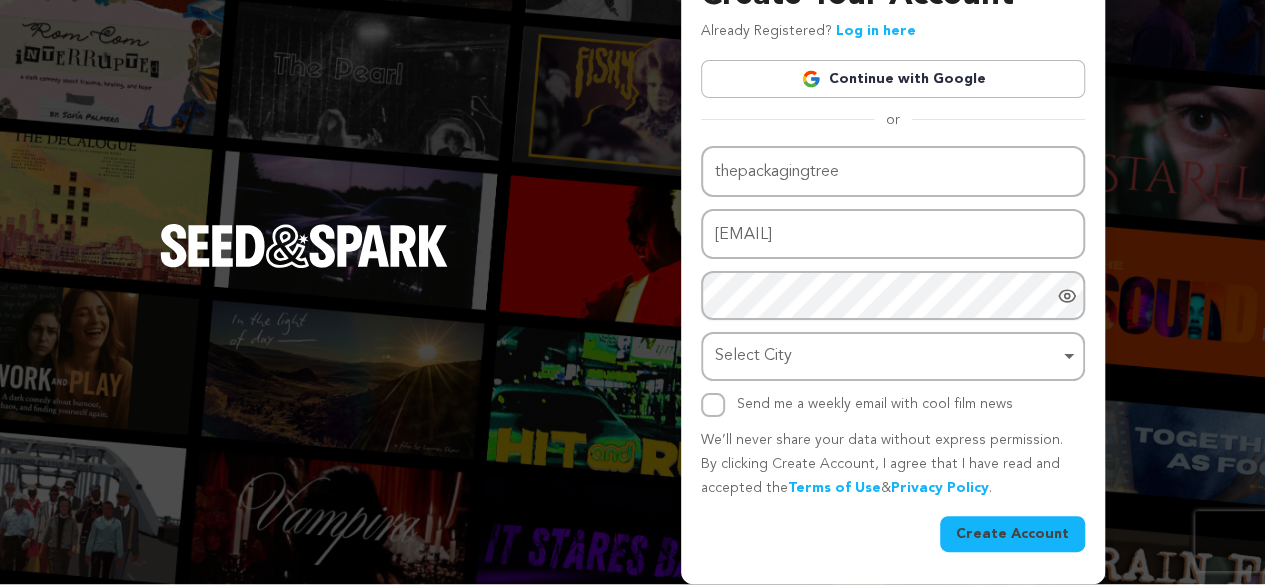 scroll, scrollTop: 0, scrollLeft: 0, axis: both 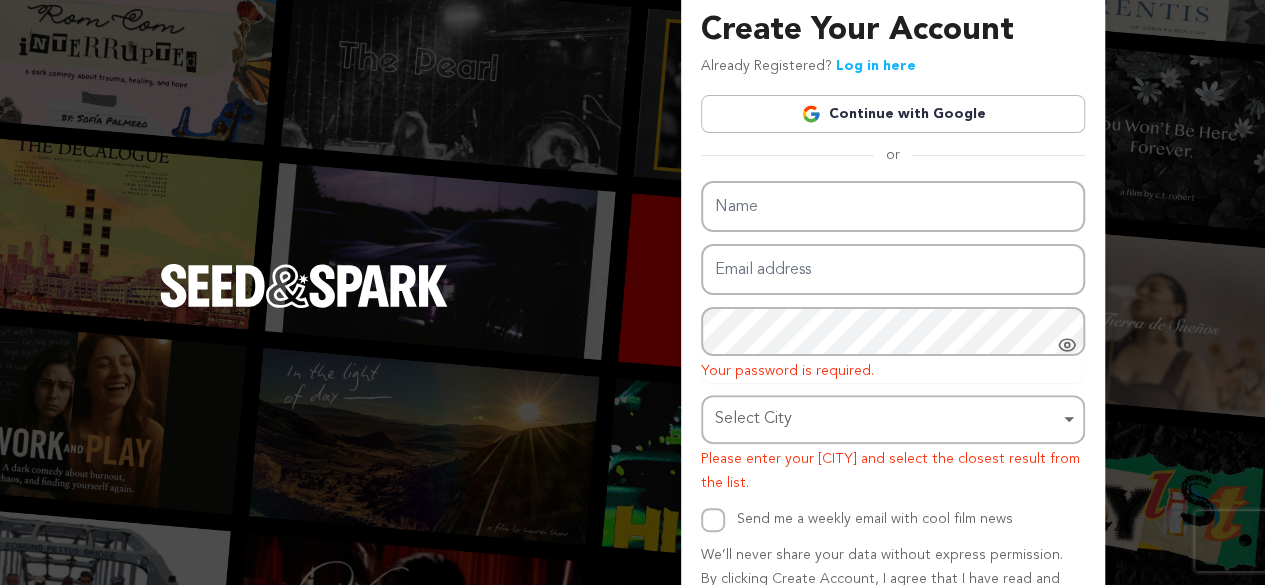 click on "Continue with Google" at bounding box center (893, 114) 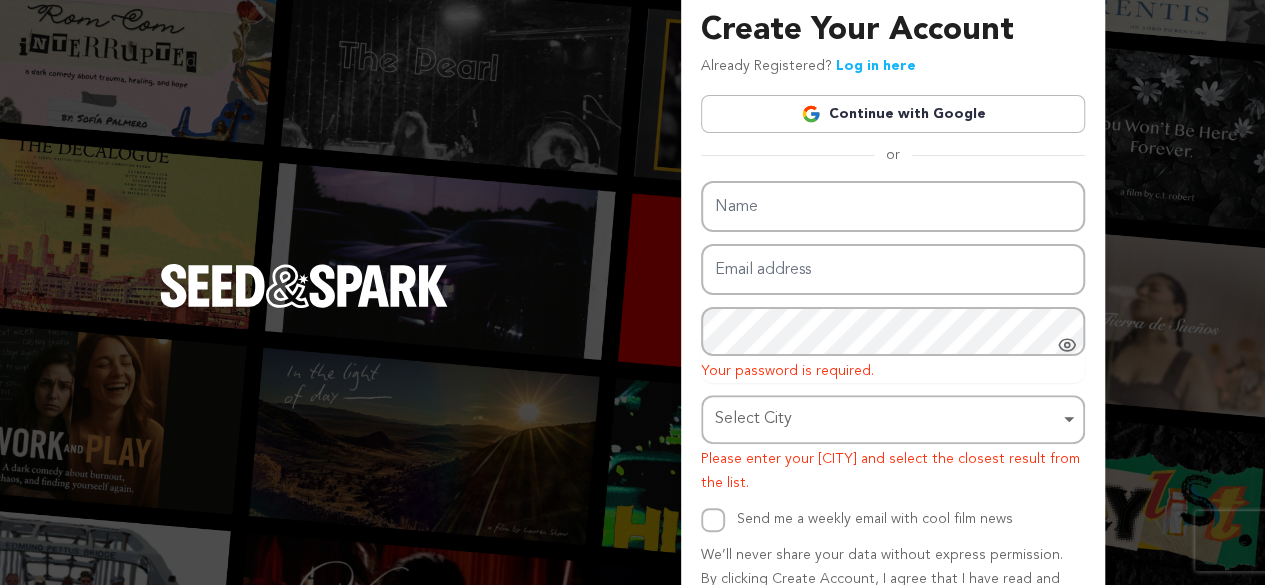 scroll, scrollTop: 0, scrollLeft: 0, axis: both 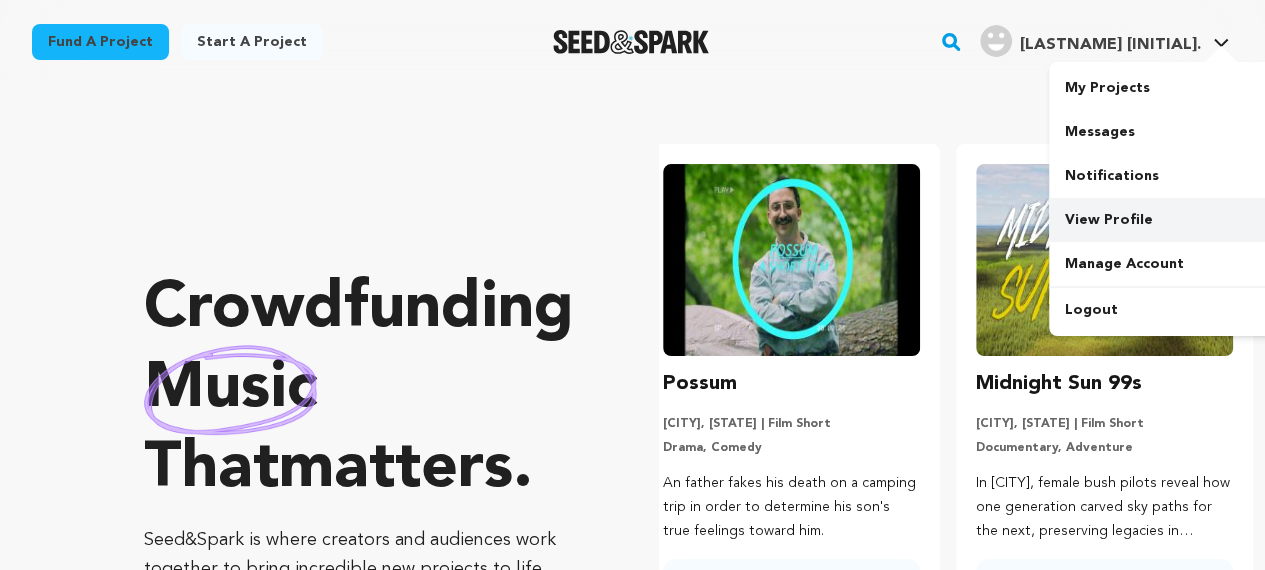 click on "View Profile" at bounding box center (1161, 220) 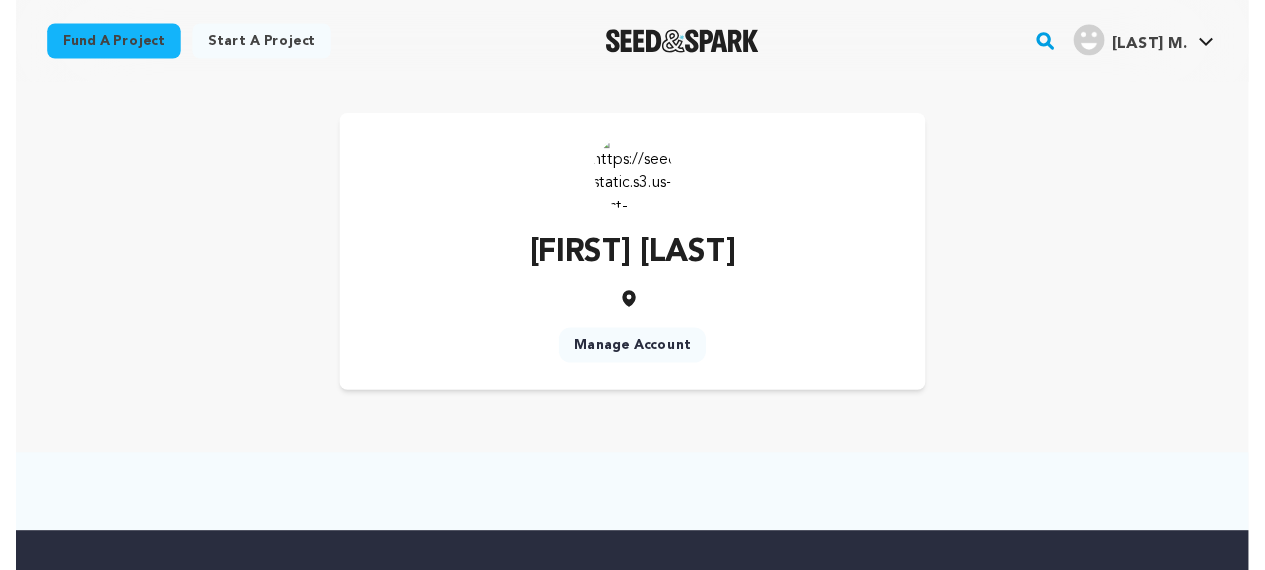 scroll, scrollTop: 0, scrollLeft: 0, axis: both 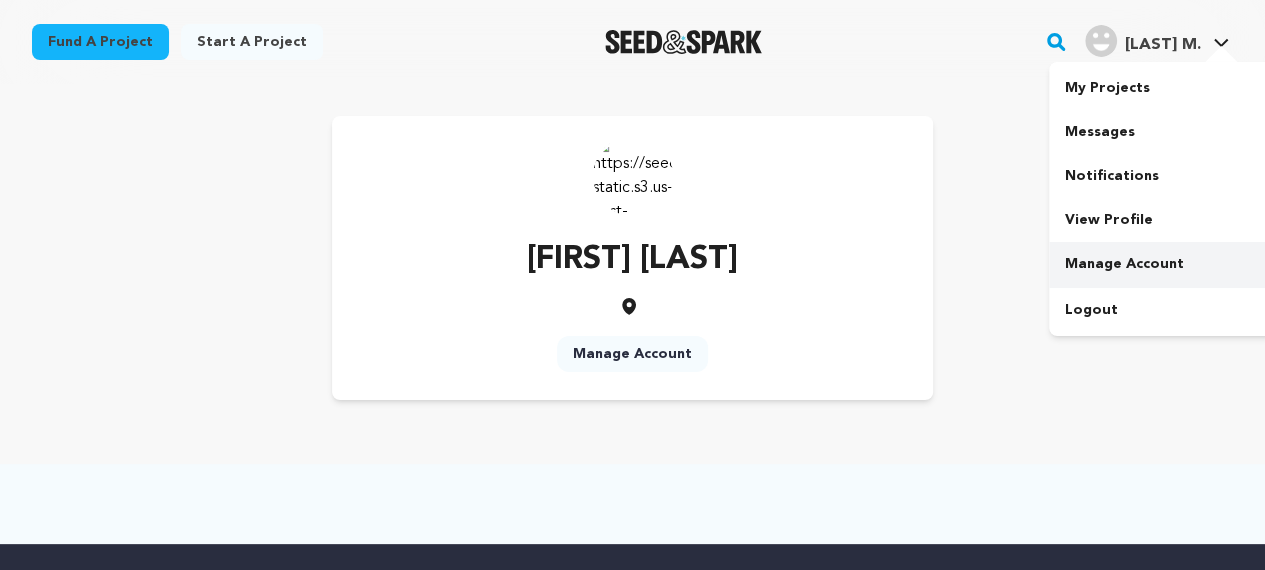 click on "Manage Account" at bounding box center (1161, 264) 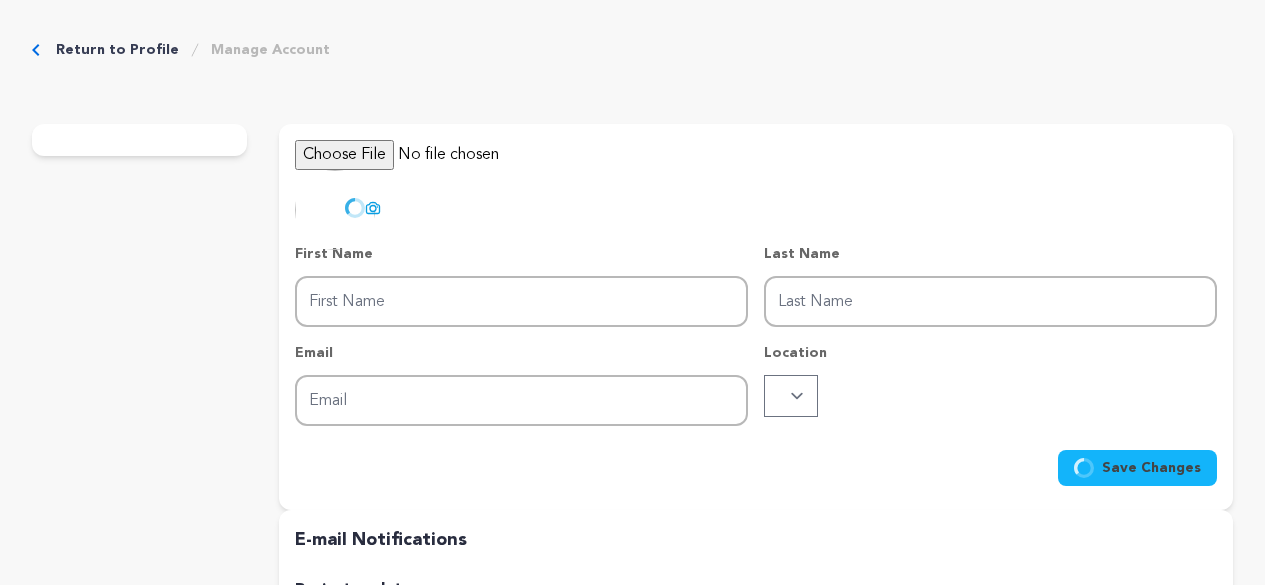 type on "[LAST]" 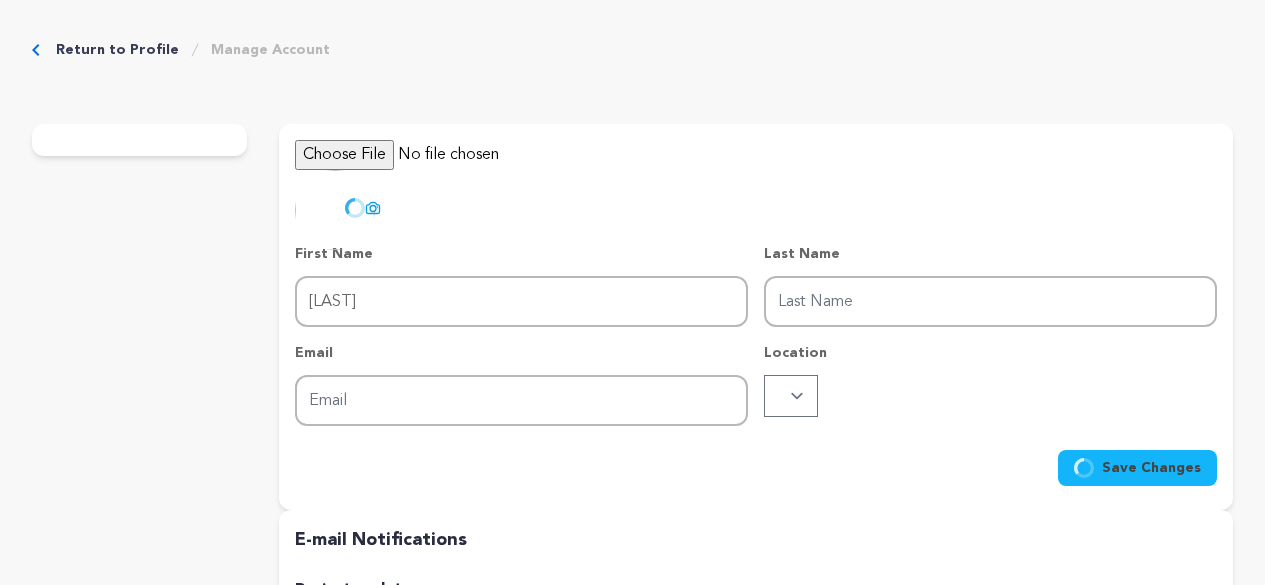 type on "[FIRST]" 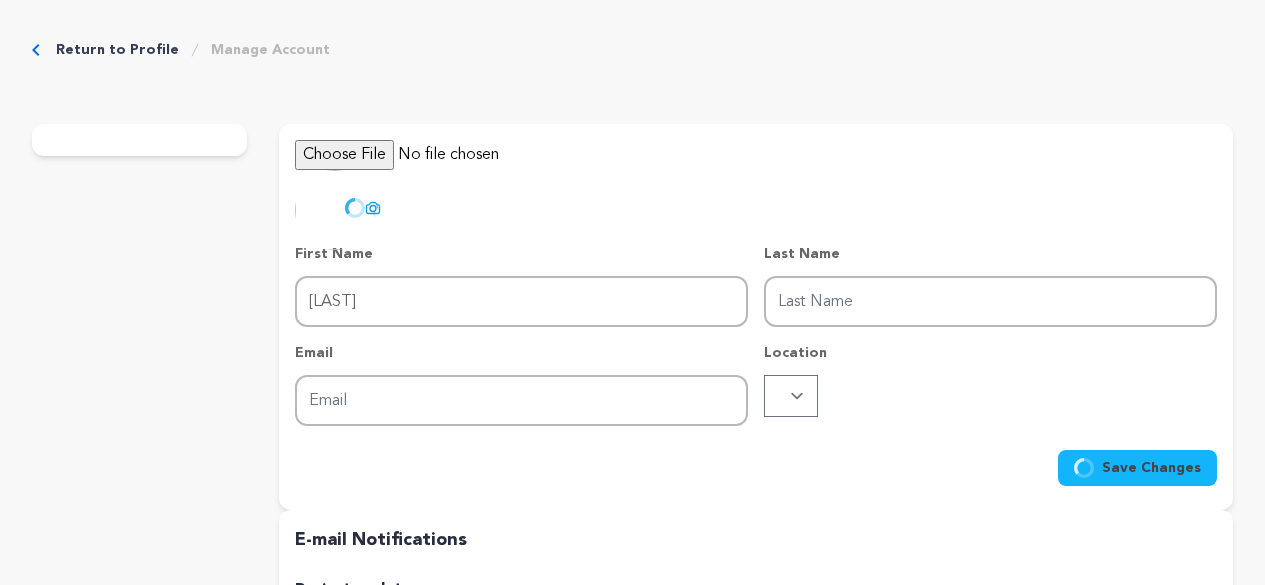 type on "[EMAIL]@[DOMAIN].com" 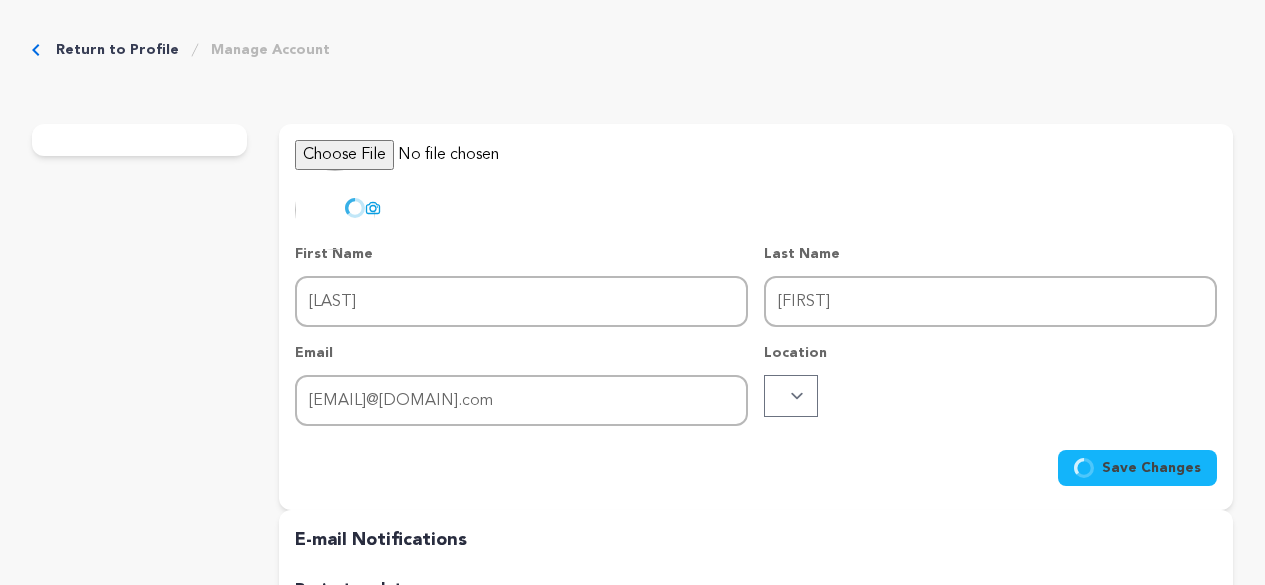 scroll, scrollTop: 0, scrollLeft: 0, axis: both 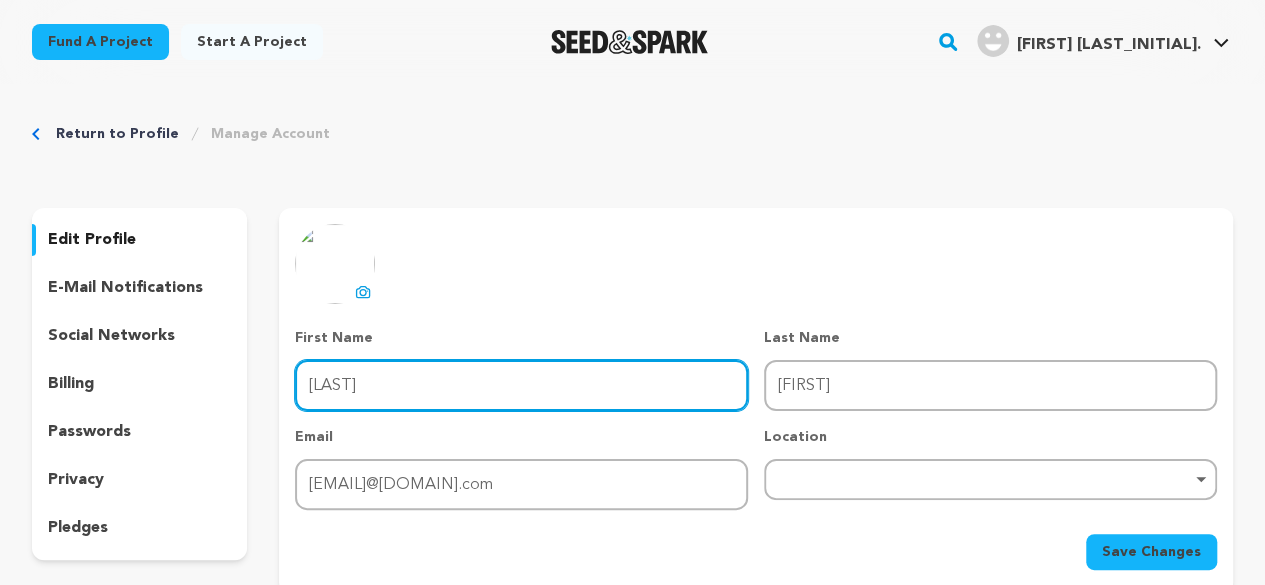 click on "Davis" at bounding box center (521, 385) 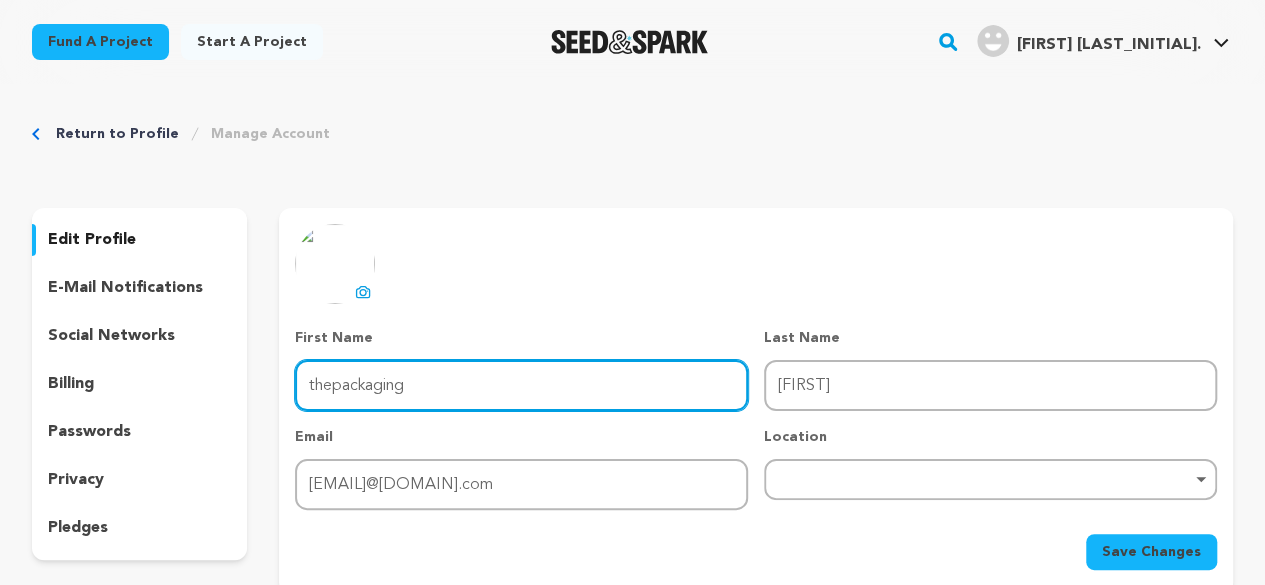 type on "thepackaging" 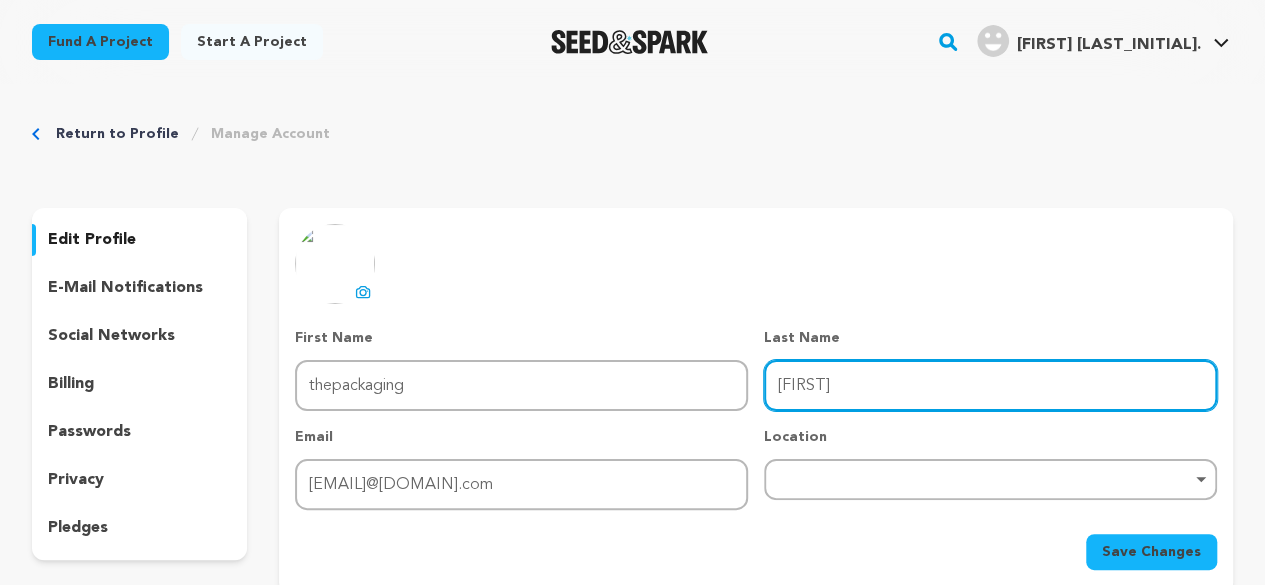 click on "Michael" at bounding box center [990, 385] 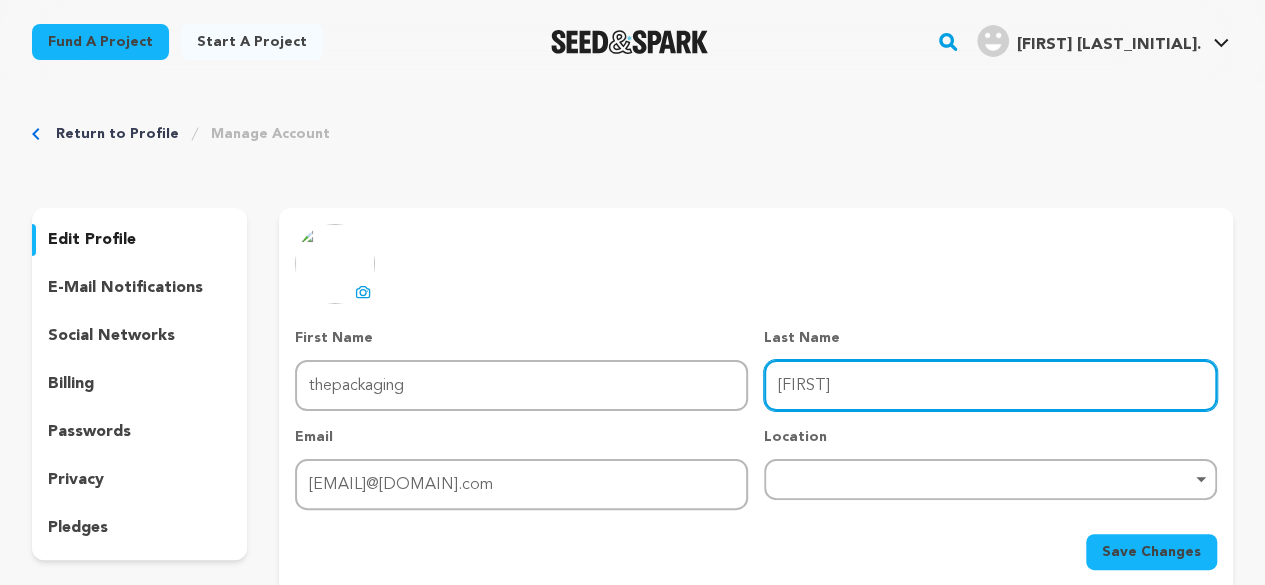 scroll, scrollTop: 0, scrollLeft: 0, axis: both 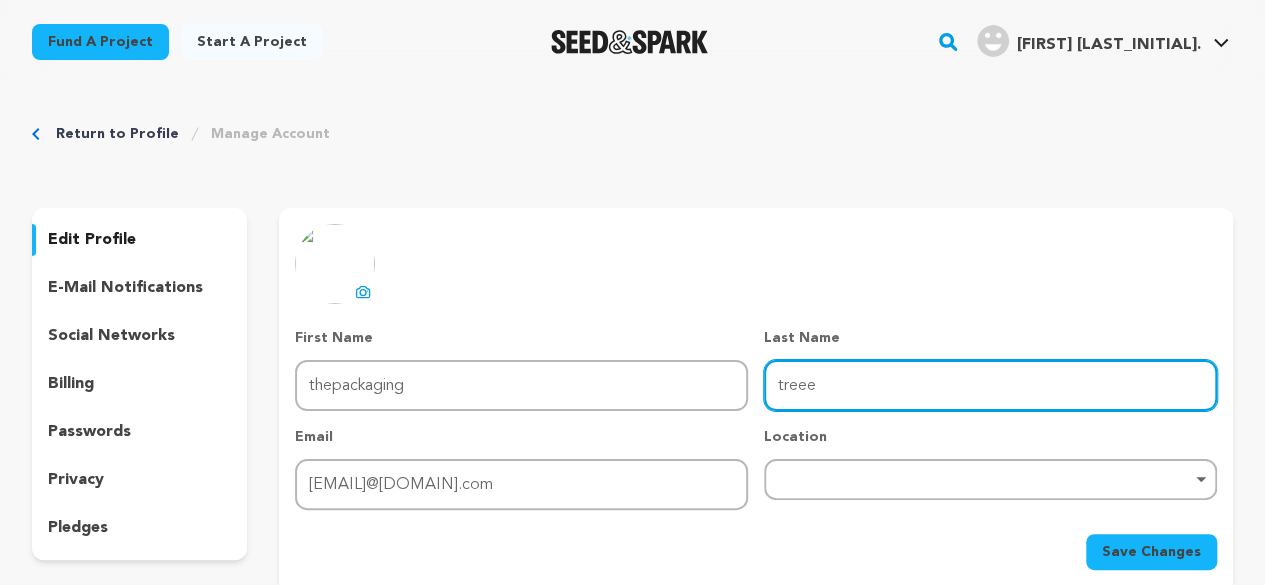 click on "Remove item" at bounding box center (990, 479) 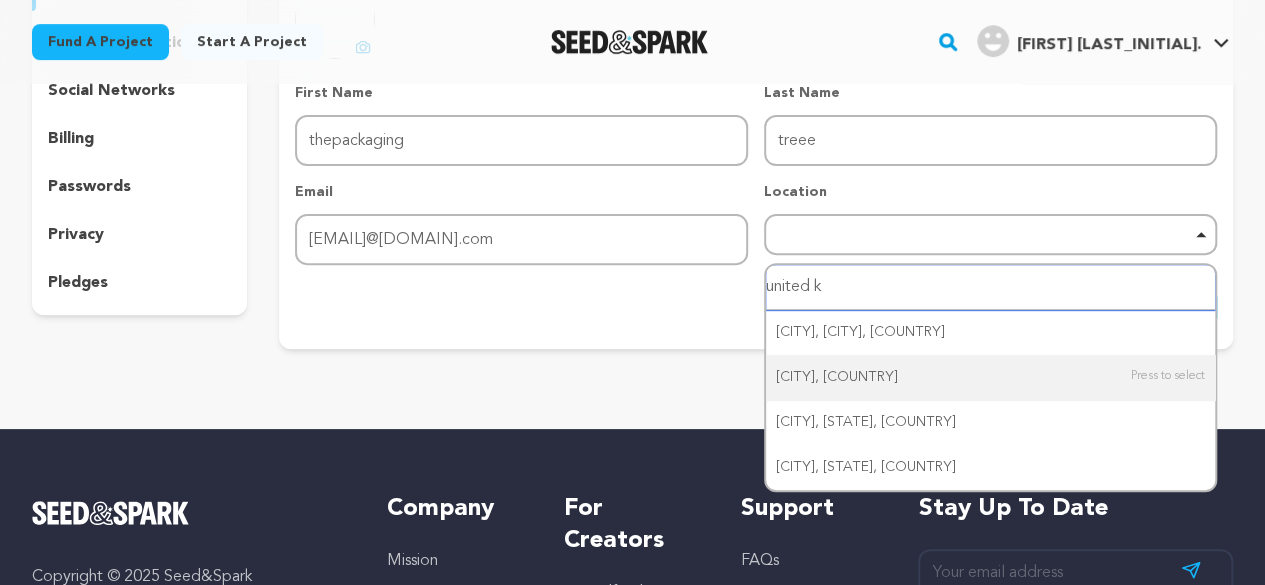 scroll, scrollTop: 238, scrollLeft: 0, axis: vertical 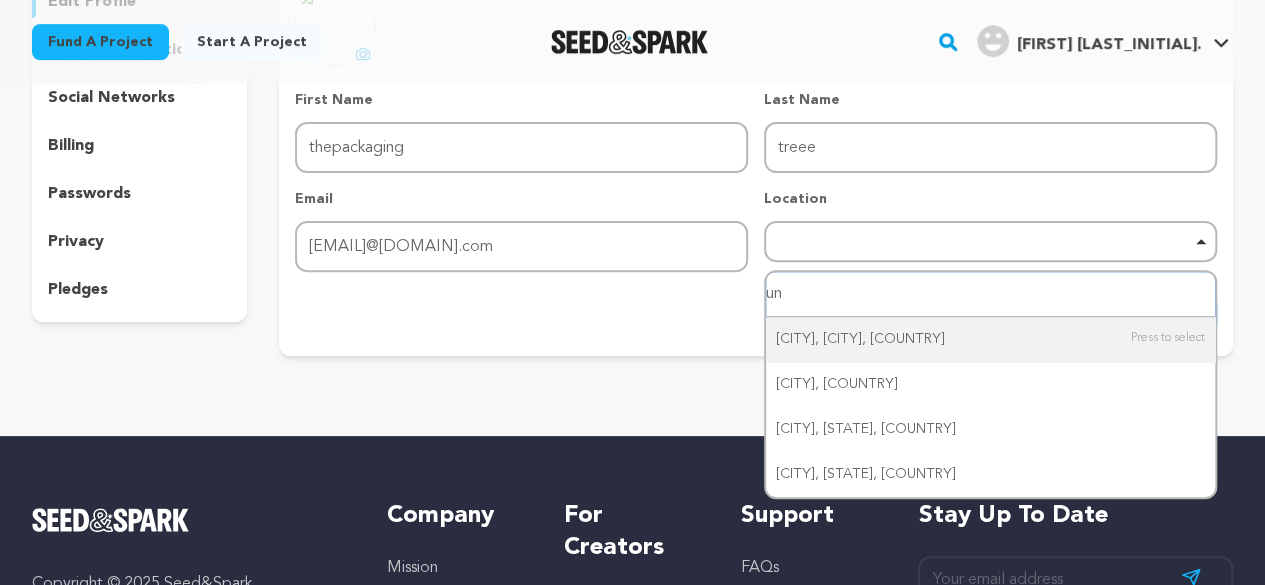 type on "u" 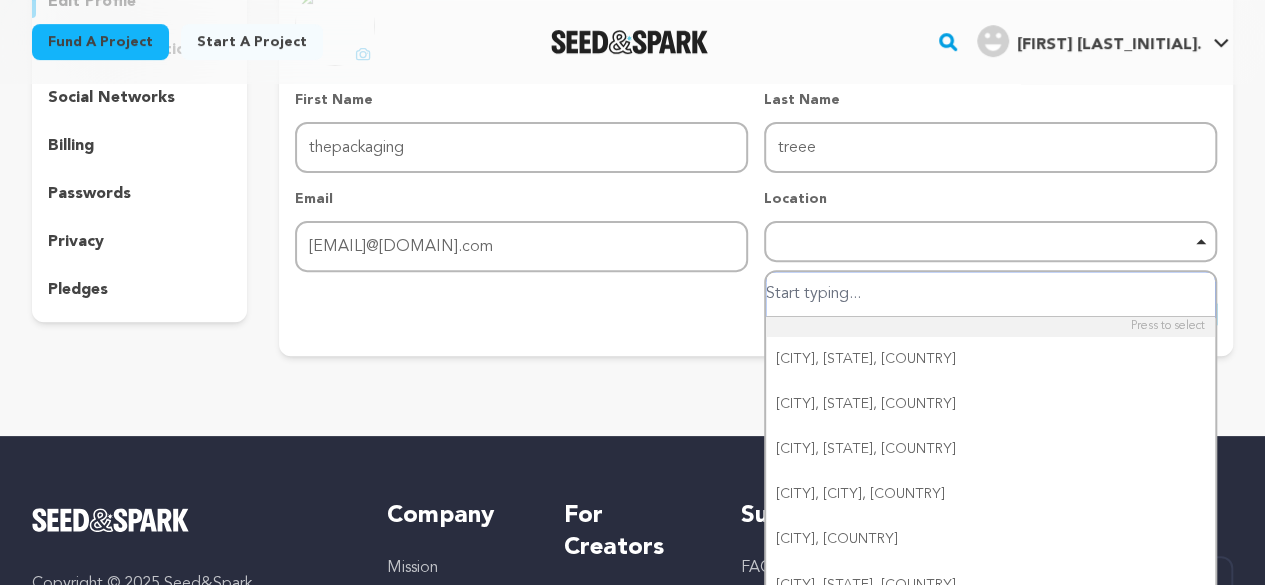 type on "u" 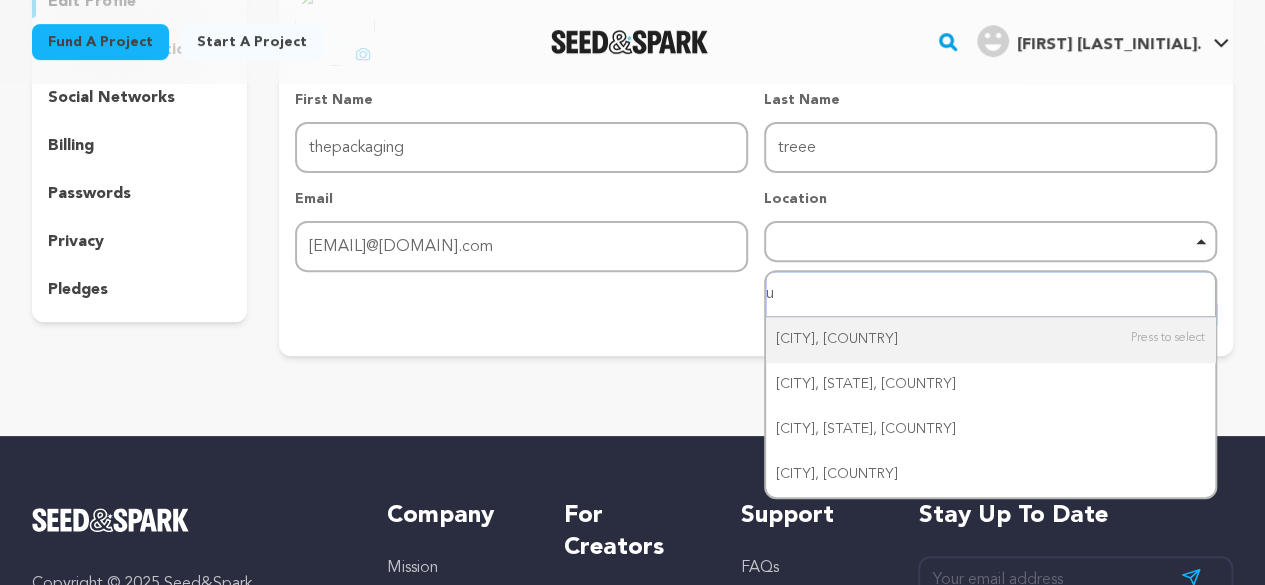 type 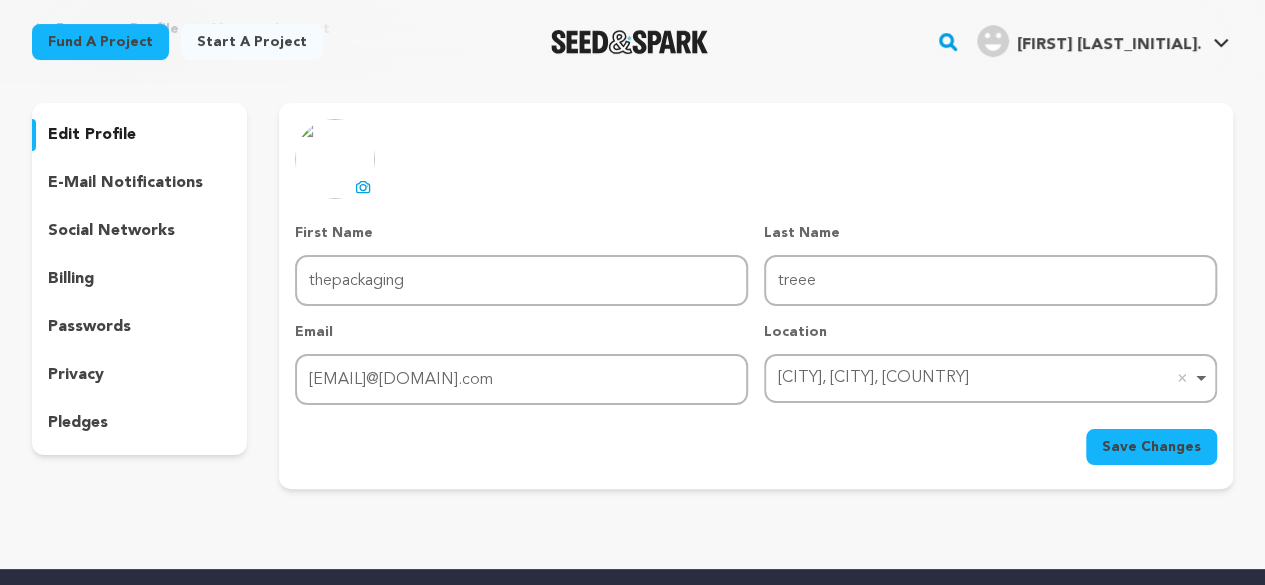 scroll, scrollTop: 139, scrollLeft: 0, axis: vertical 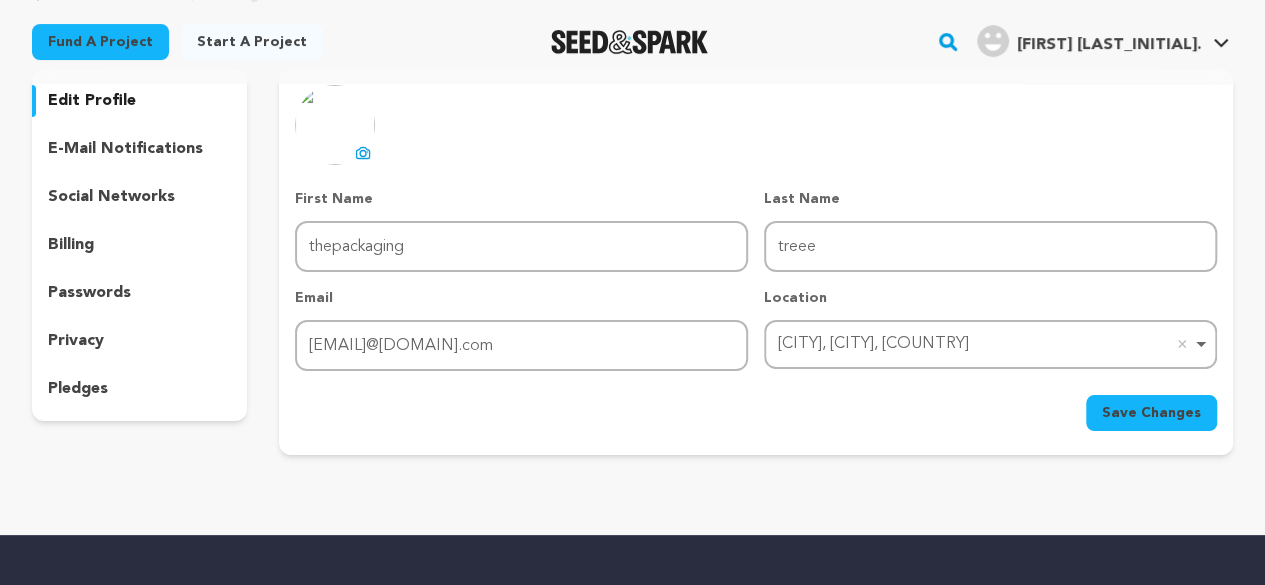 click on "Save Changes" at bounding box center (1151, 413) 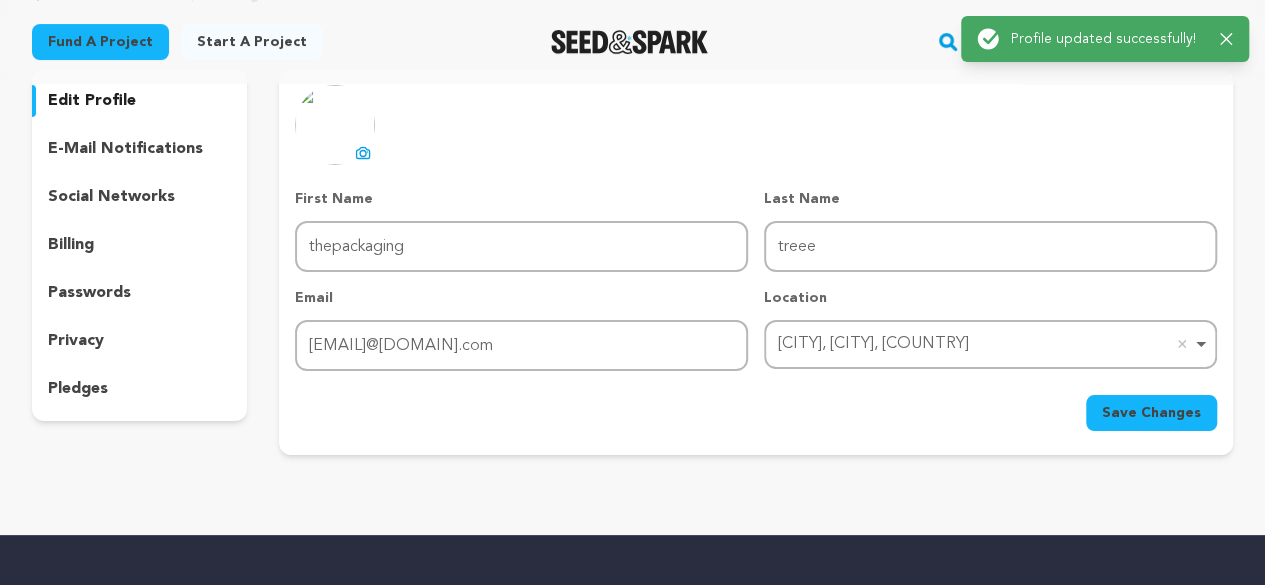 scroll, scrollTop: 0, scrollLeft: 0, axis: both 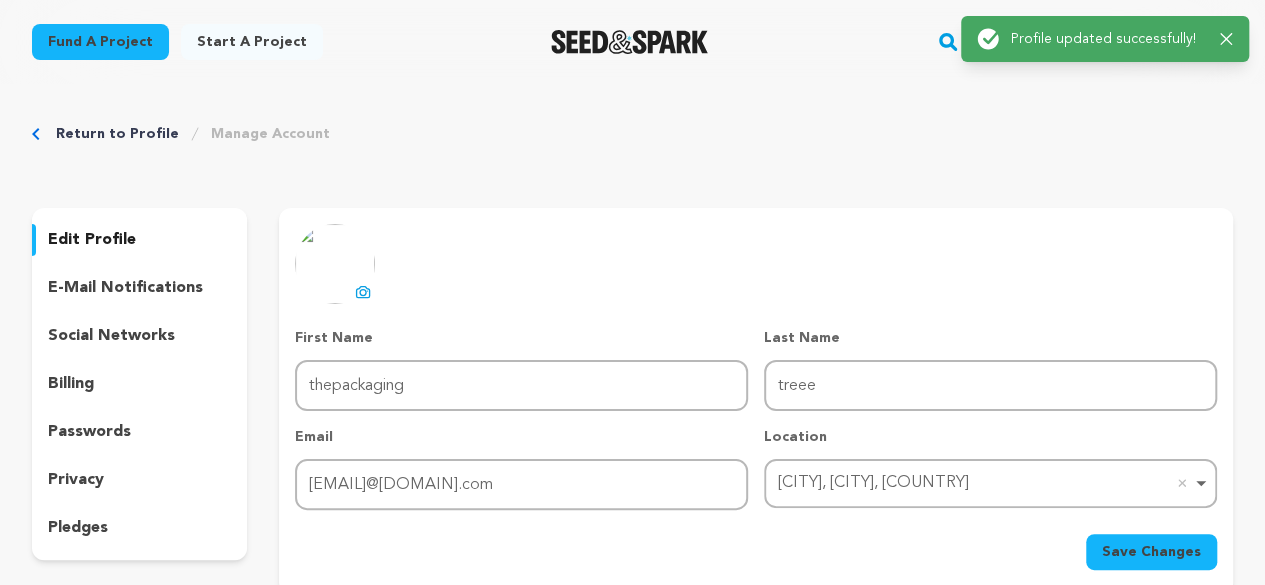 click on "edit profile" at bounding box center (92, 240) 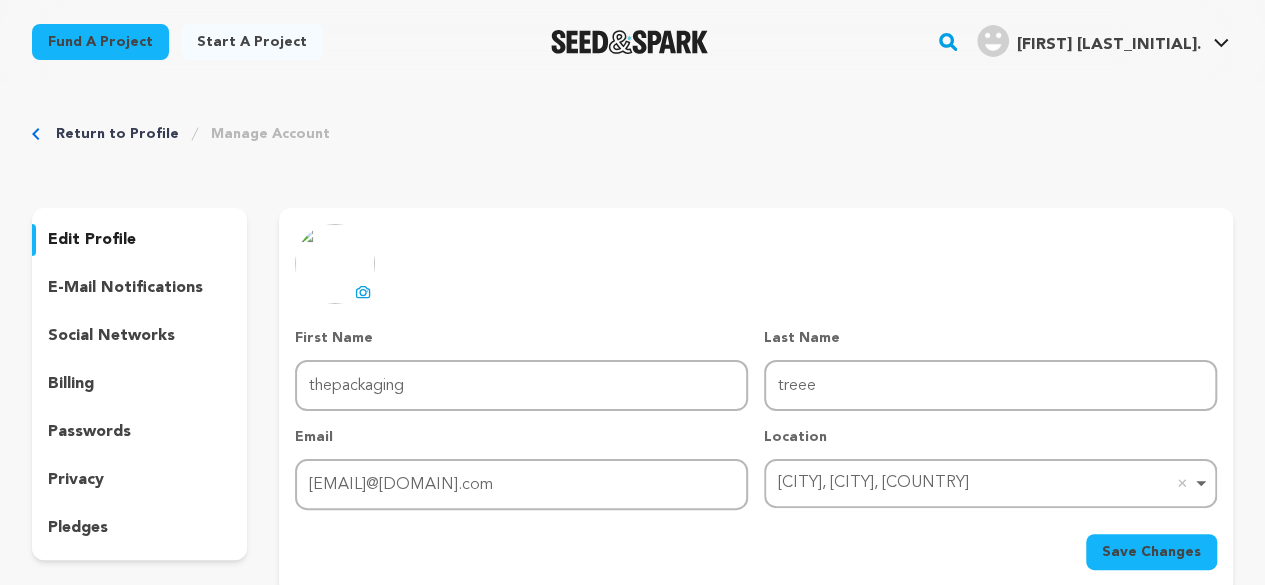 click 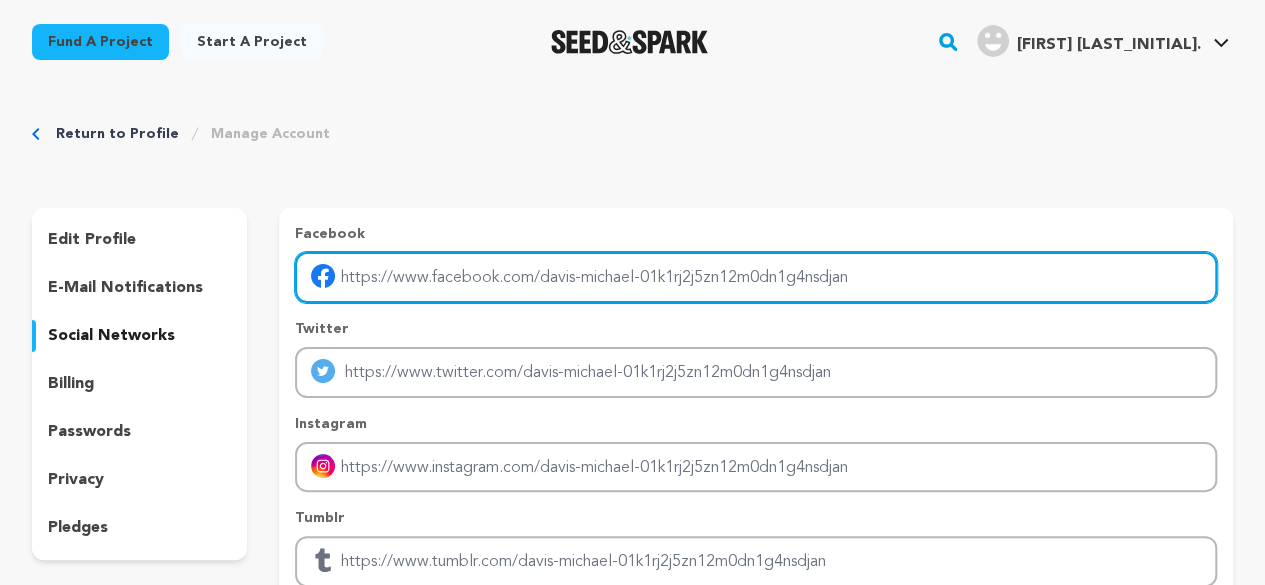 click at bounding box center [756, 277] 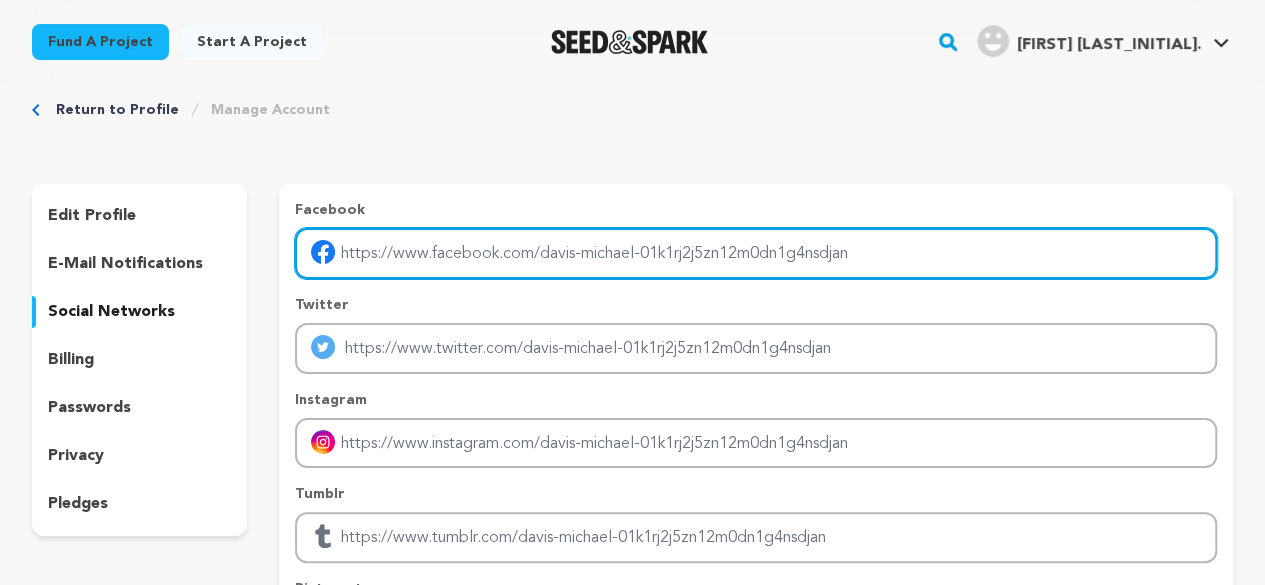 scroll, scrollTop: 0, scrollLeft: 0, axis: both 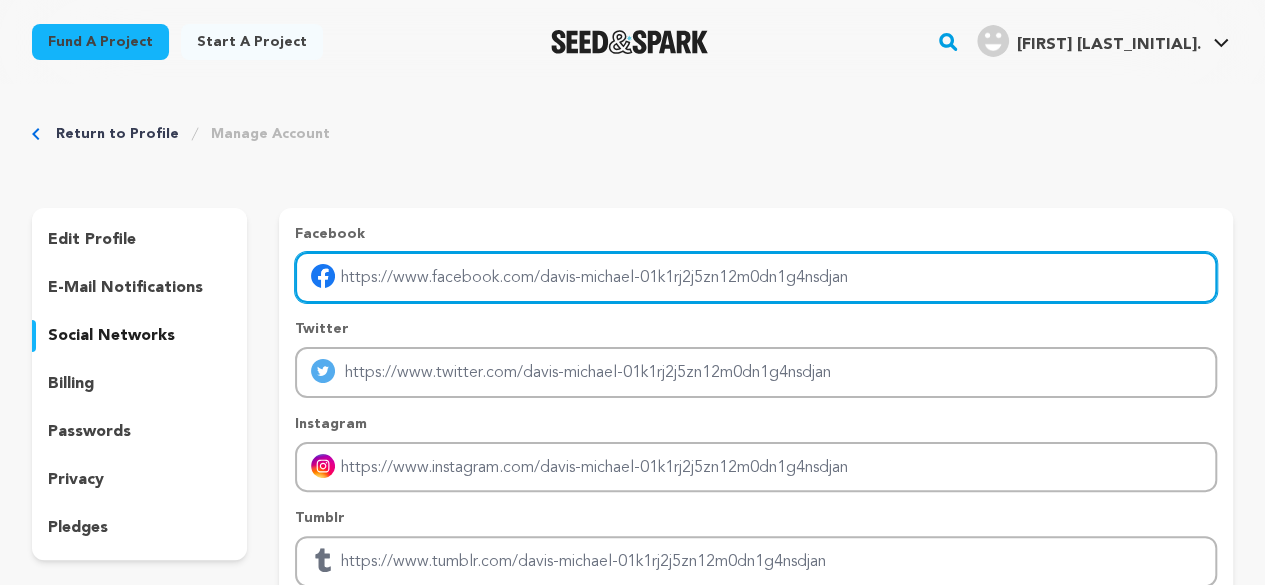 click at bounding box center (756, 277) 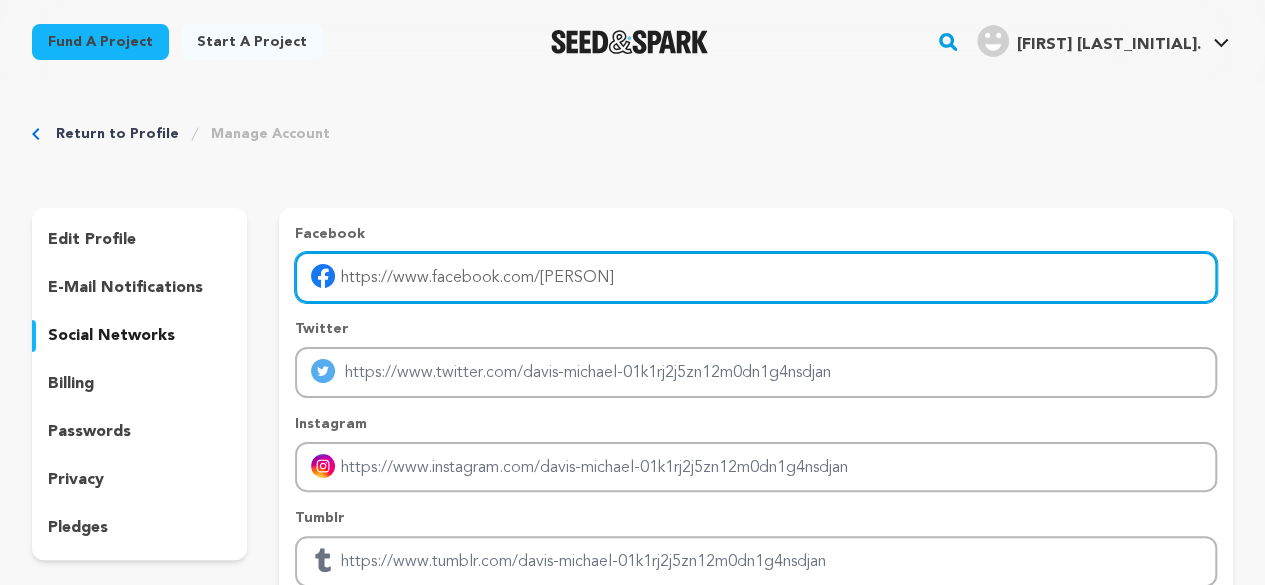 type on "https://www.facebook.com/[USERNAME]" 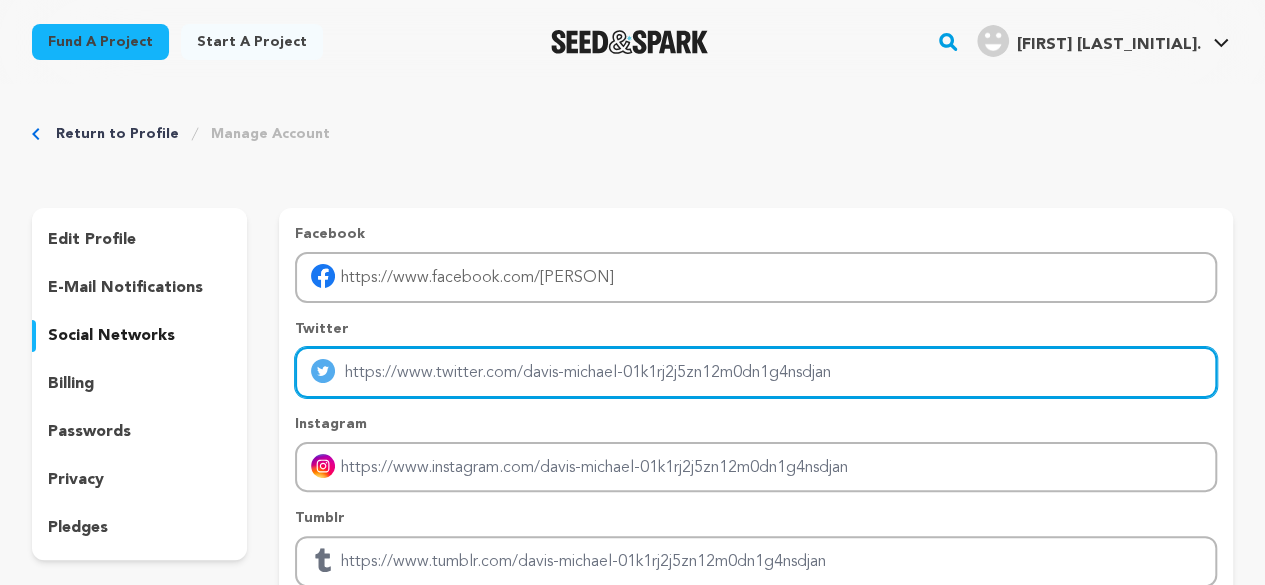 click at bounding box center [756, 372] 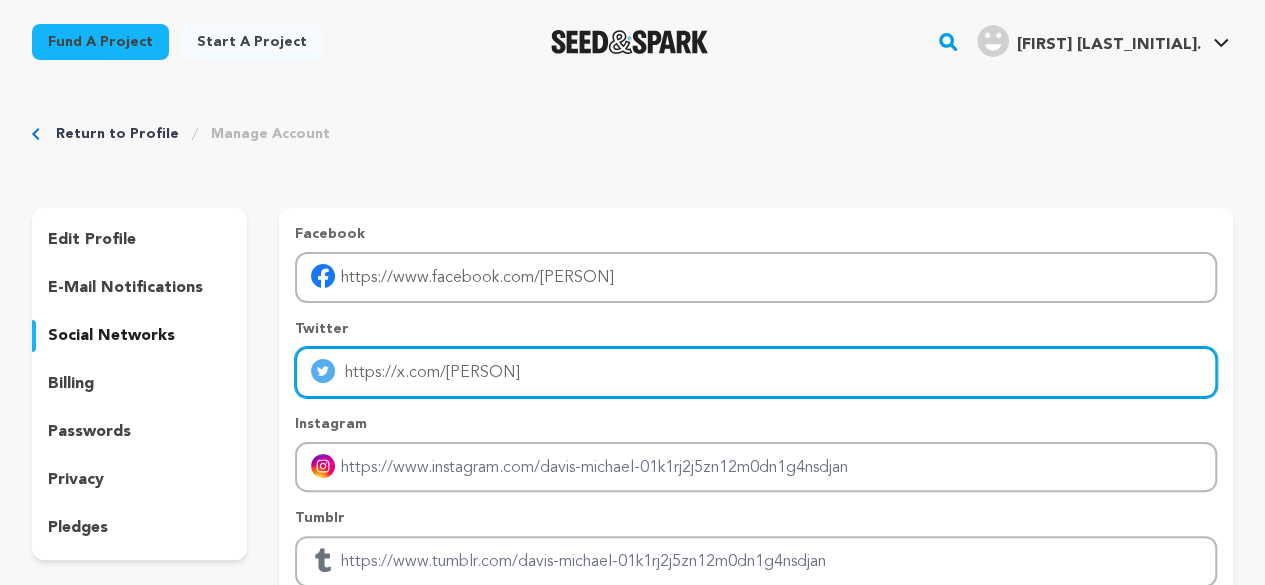 type on "https://x.com/[USERNAME]" 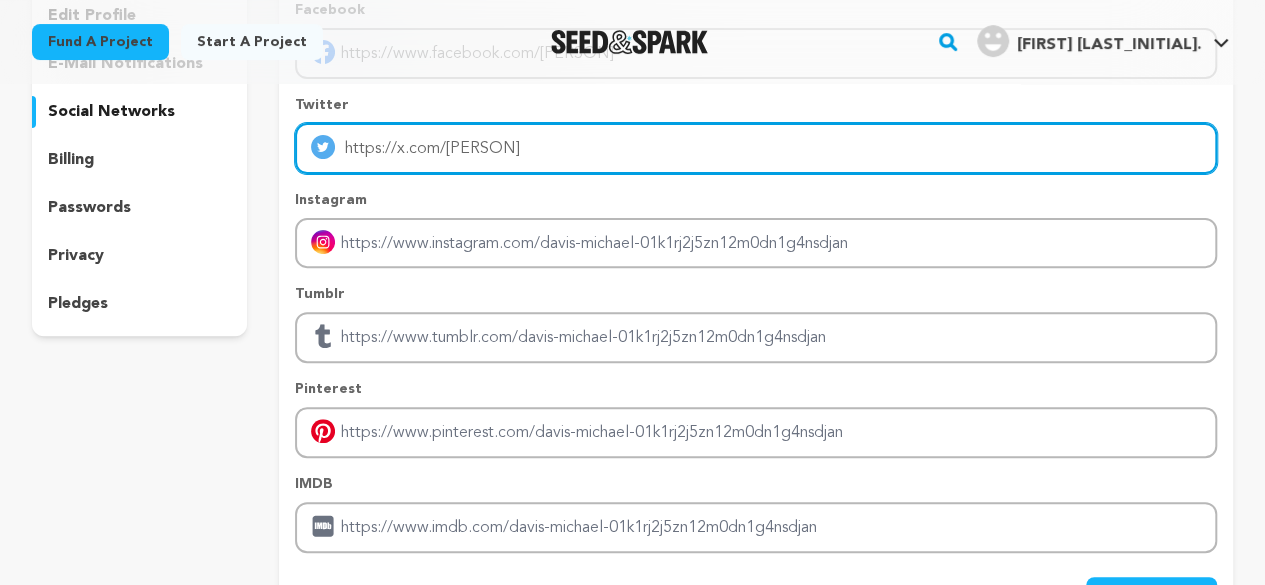 scroll, scrollTop: 250, scrollLeft: 0, axis: vertical 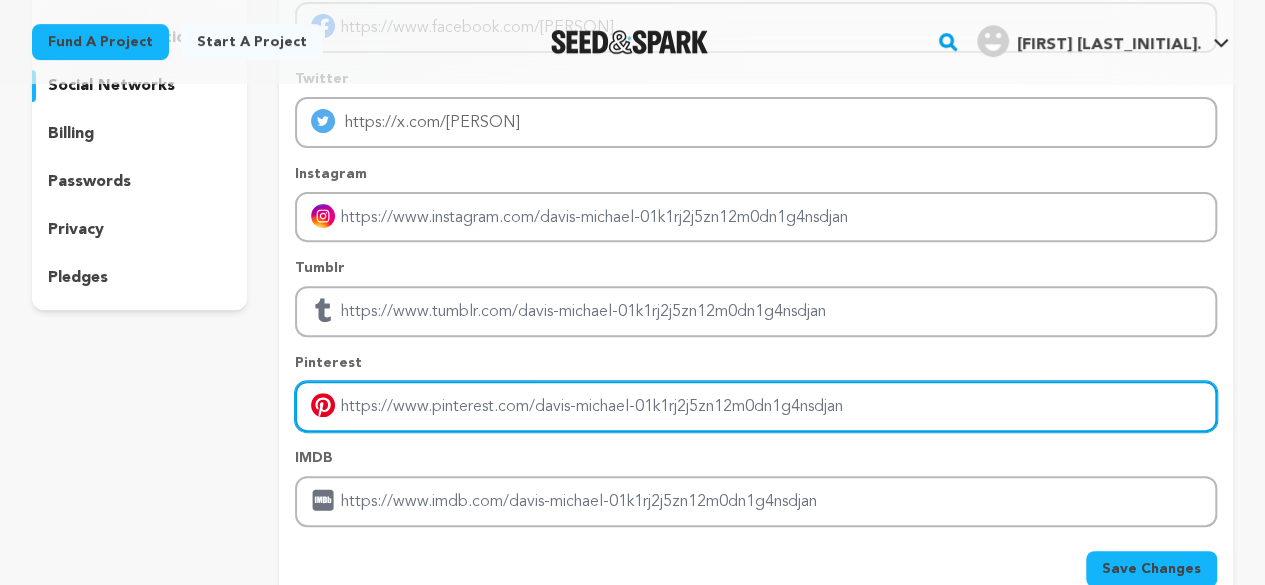click at bounding box center (756, 406) 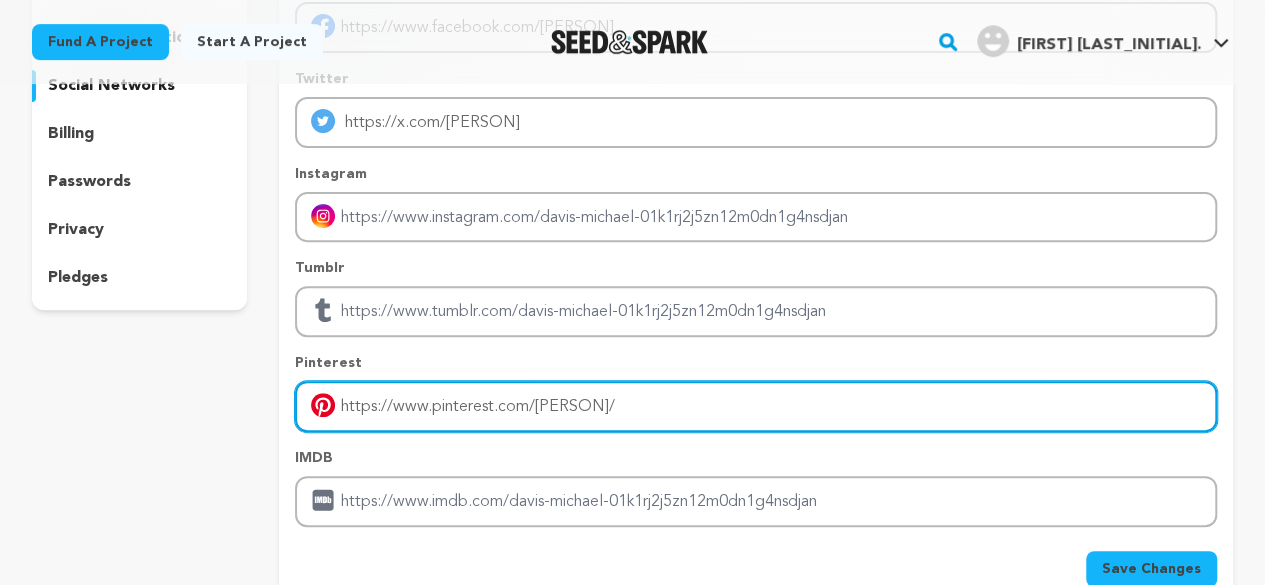 type on "https://www.pinterest.com/[USERNAME]/" 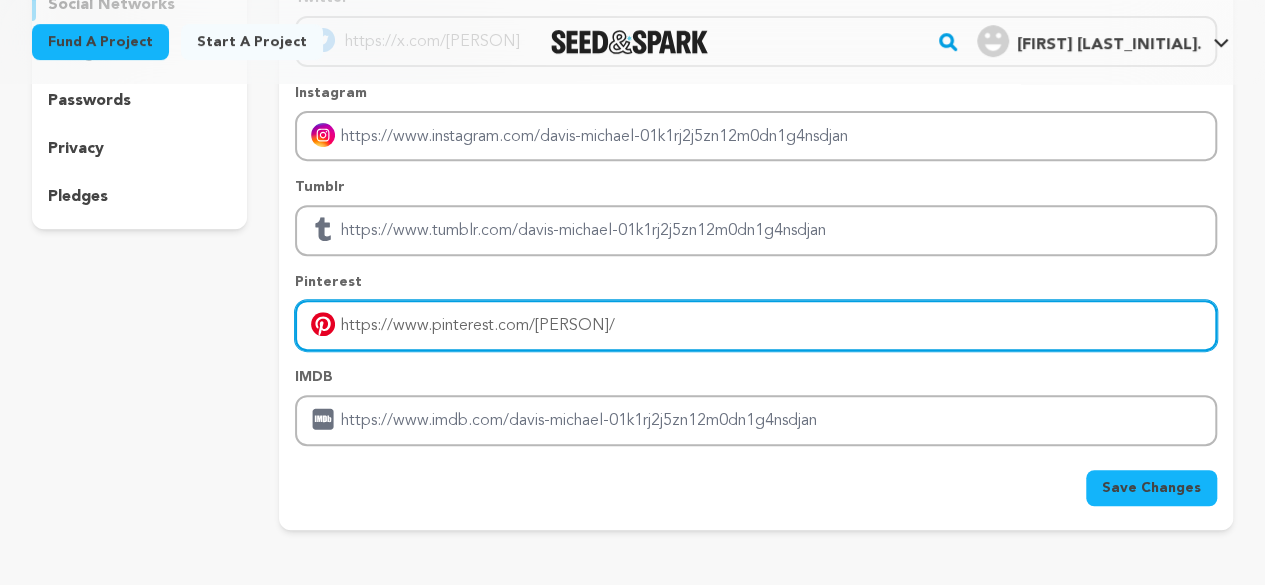 scroll, scrollTop: 332, scrollLeft: 0, axis: vertical 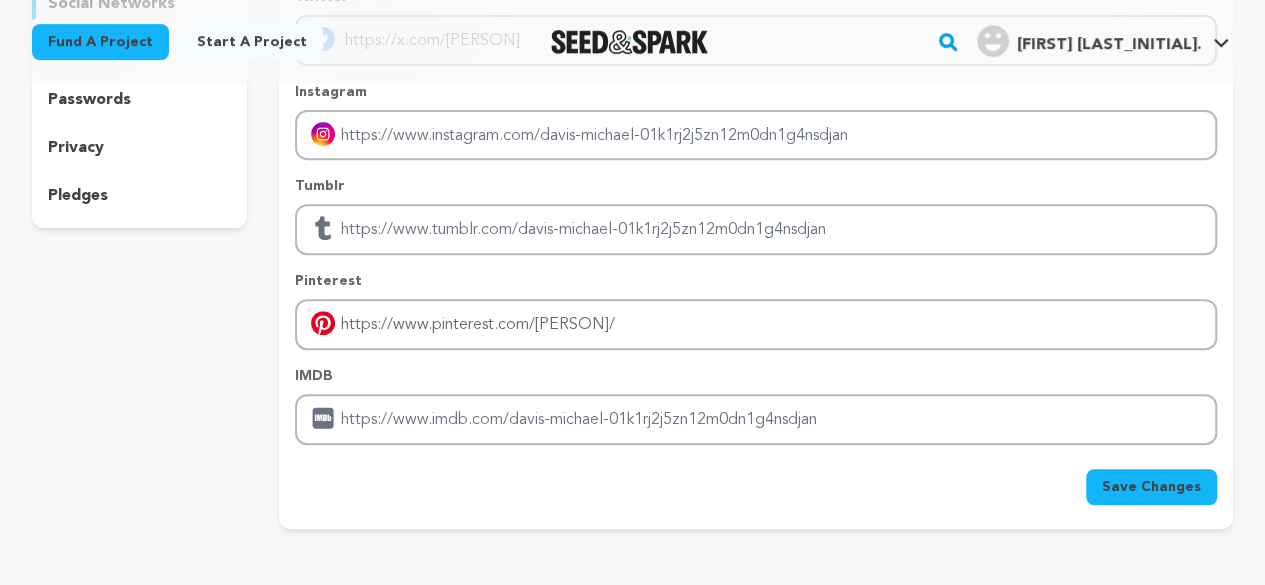 click on "Save Changes" at bounding box center (1151, 487) 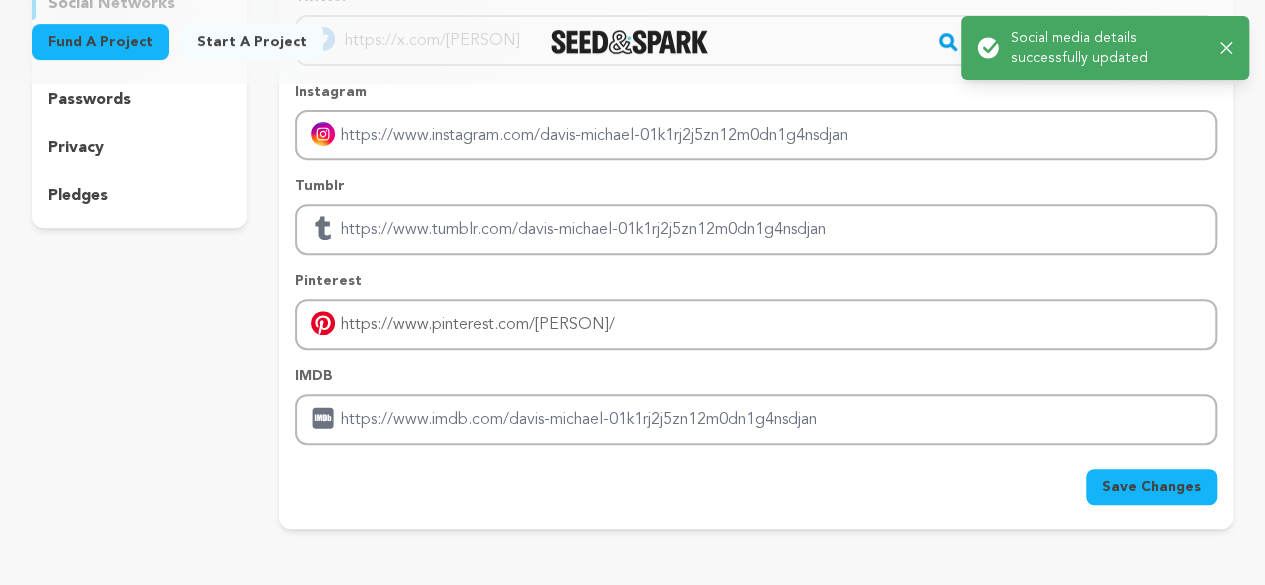 scroll, scrollTop: 0, scrollLeft: 0, axis: both 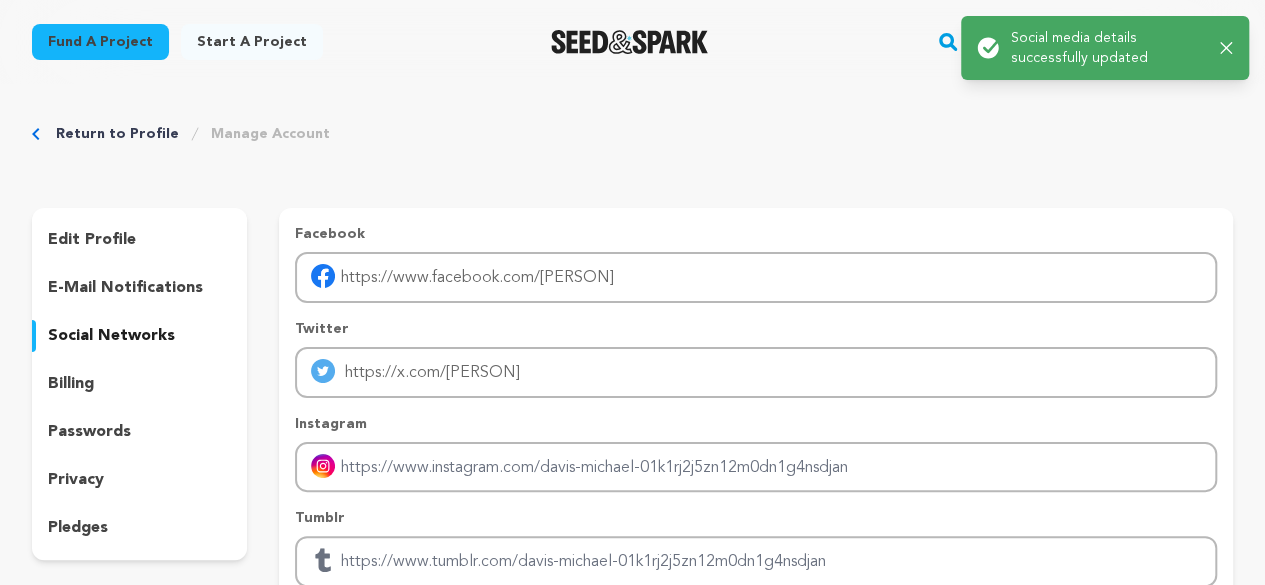 click on "billing" at bounding box center (71, 384) 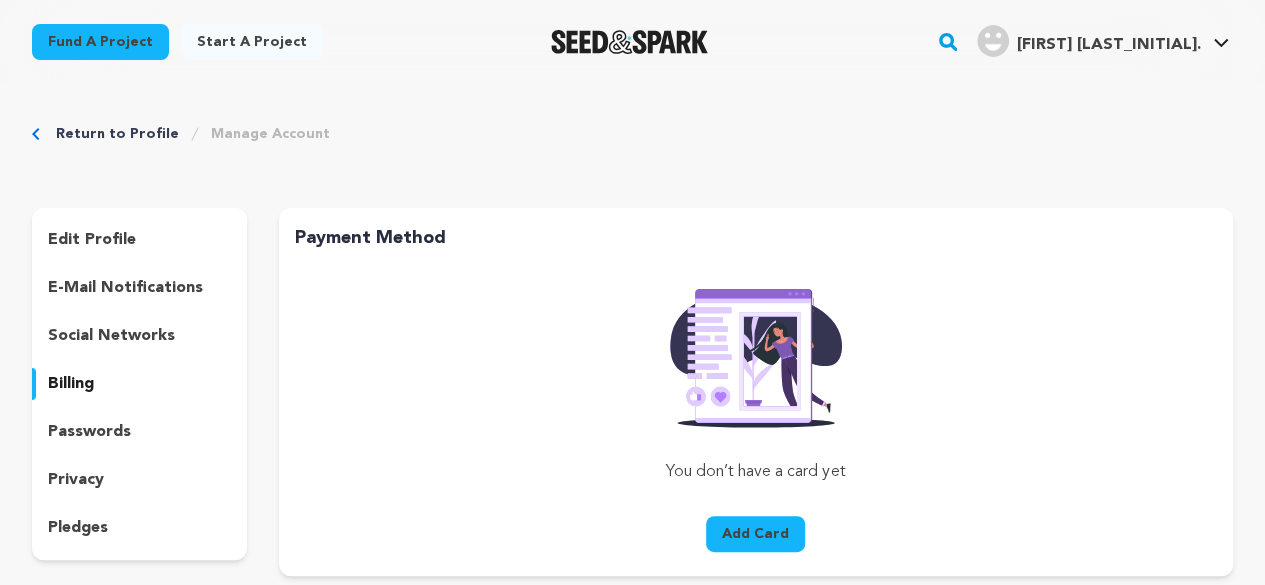 click on "edit profile
e-mail notifications
social networks
billing
passwords
privacy
pledges" at bounding box center [139, 384] 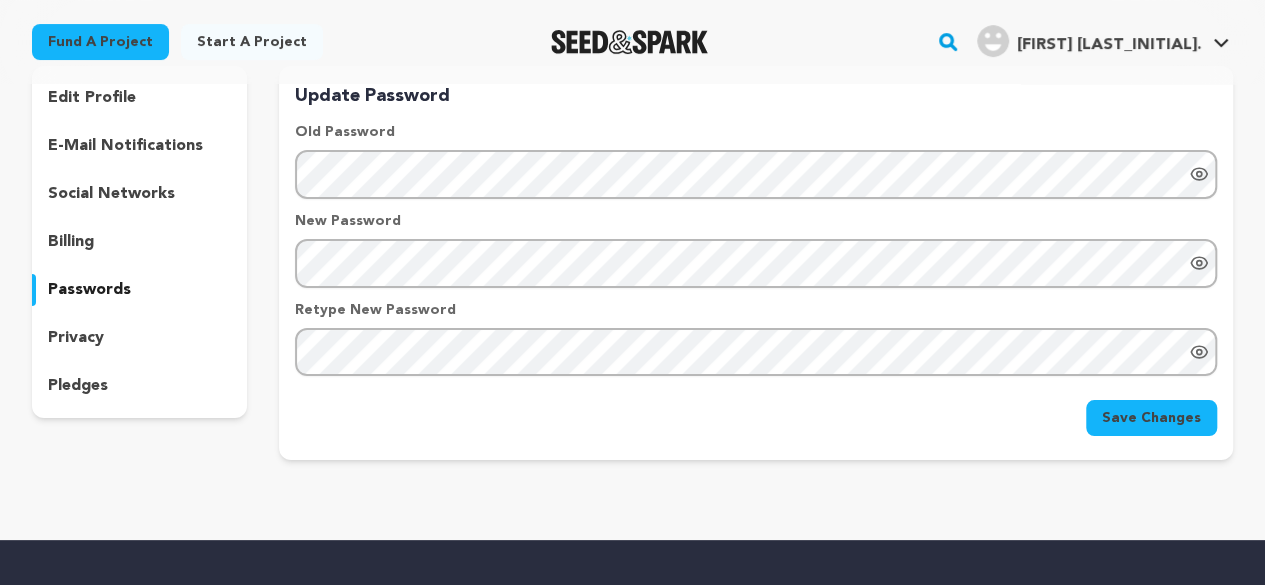 scroll, scrollTop: 155, scrollLeft: 0, axis: vertical 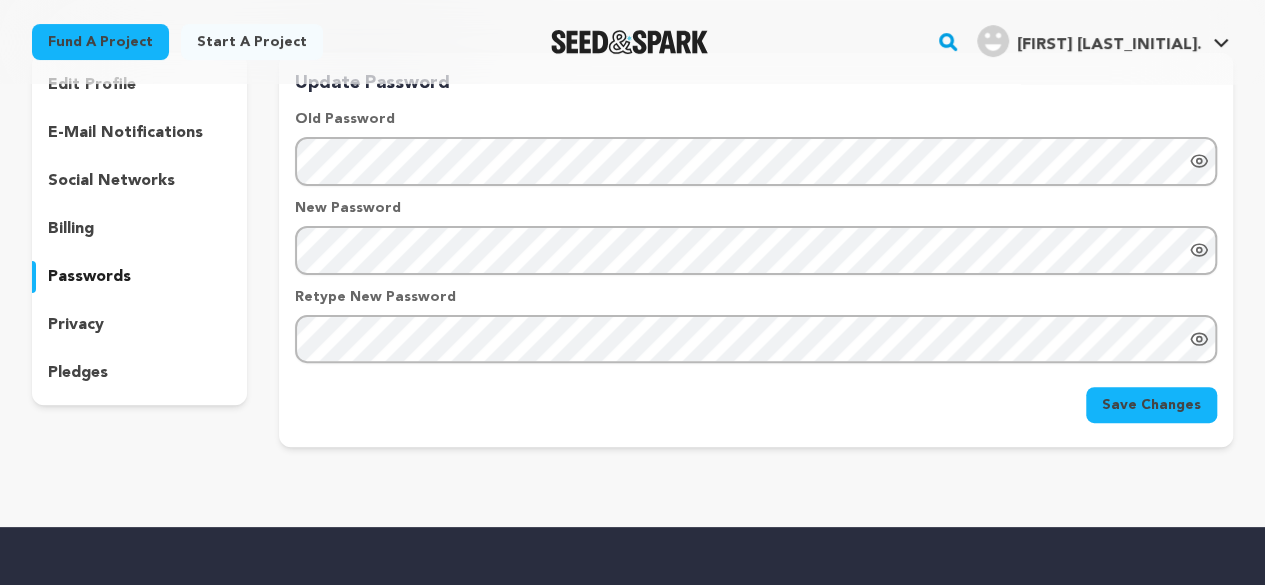 click on "privacy" at bounding box center [76, 325] 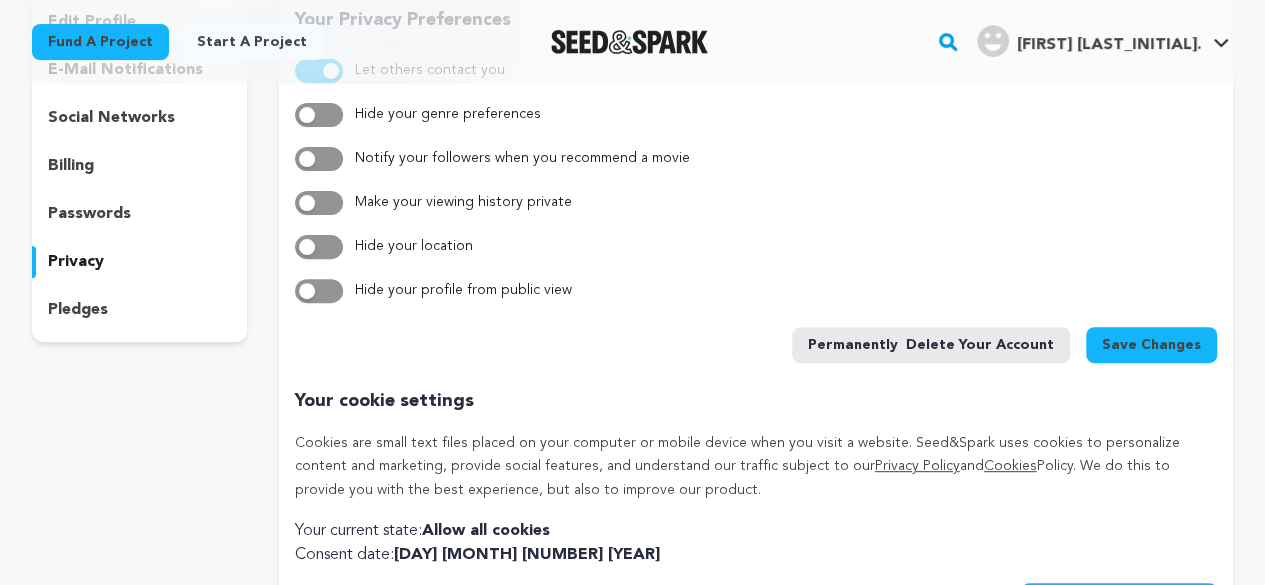 scroll, scrollTop: 207, scrollLeft: 0, axis: vertical 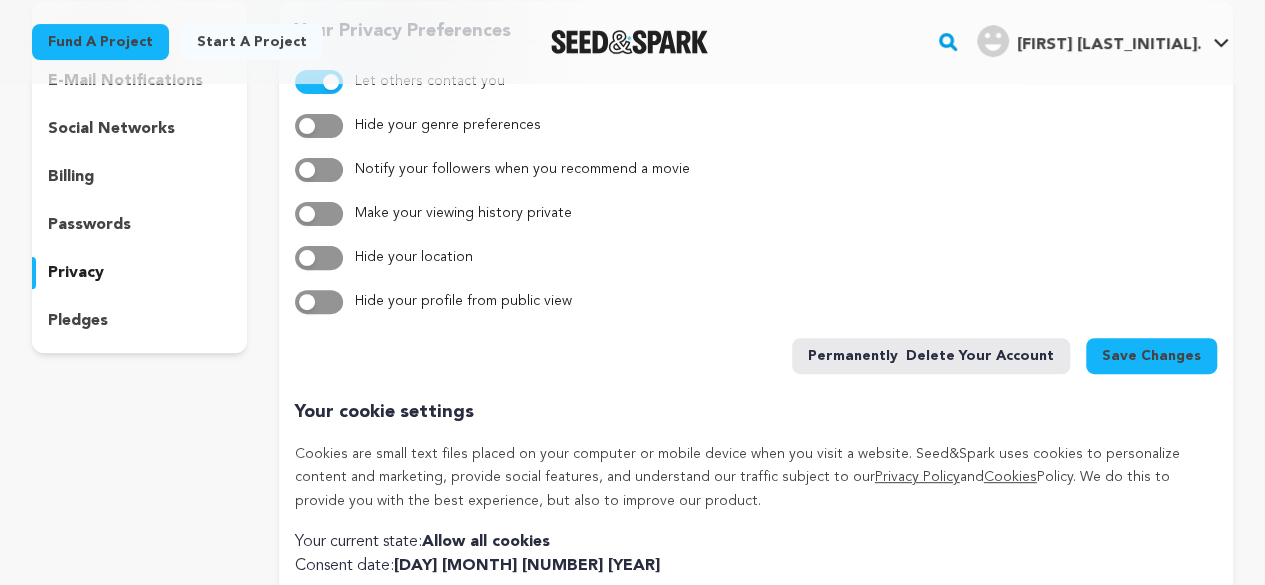 click on "pledges" at bounding box center [78, 321] 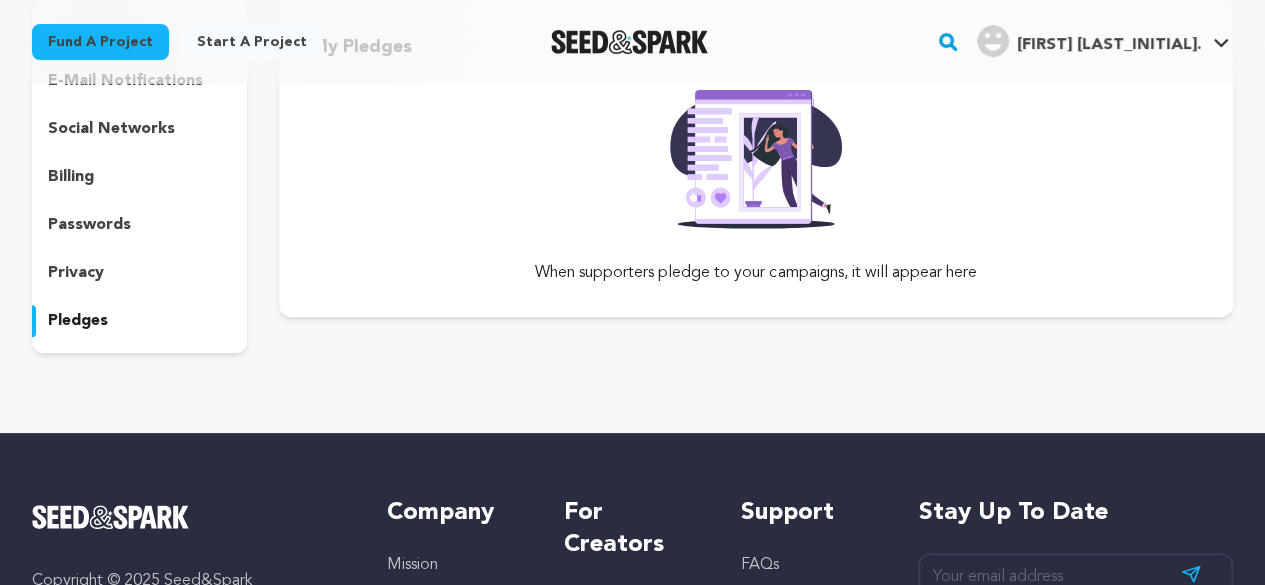 scroll, scrollTop: 0, scrollLeft: 0, axis: both 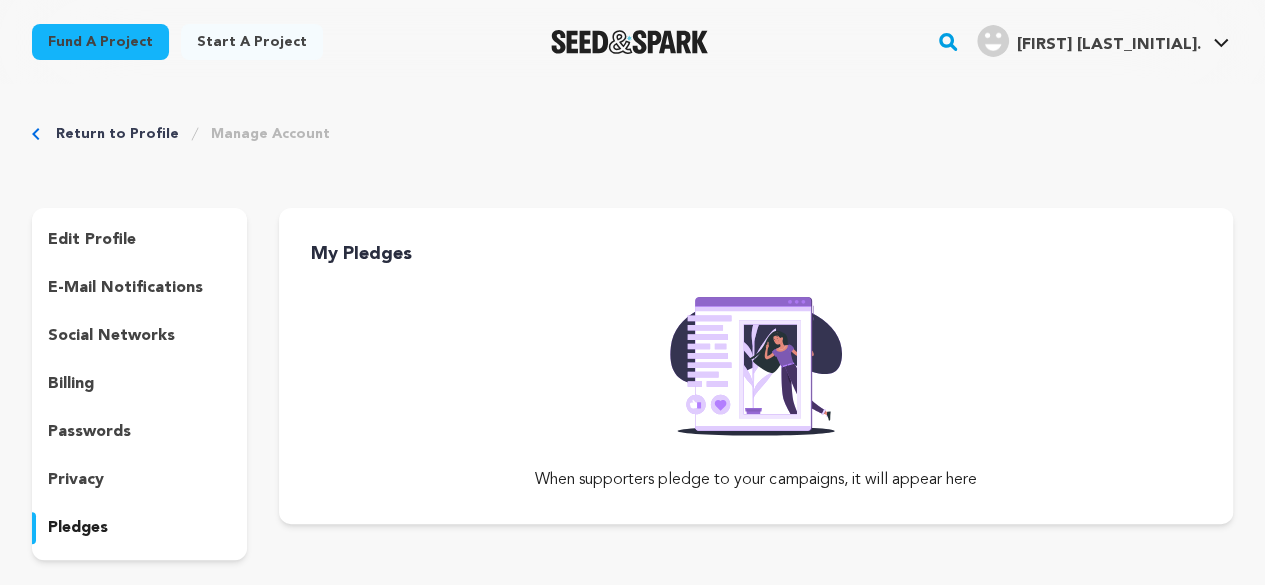 click on "edit profile" at bounding box center [92, 240] 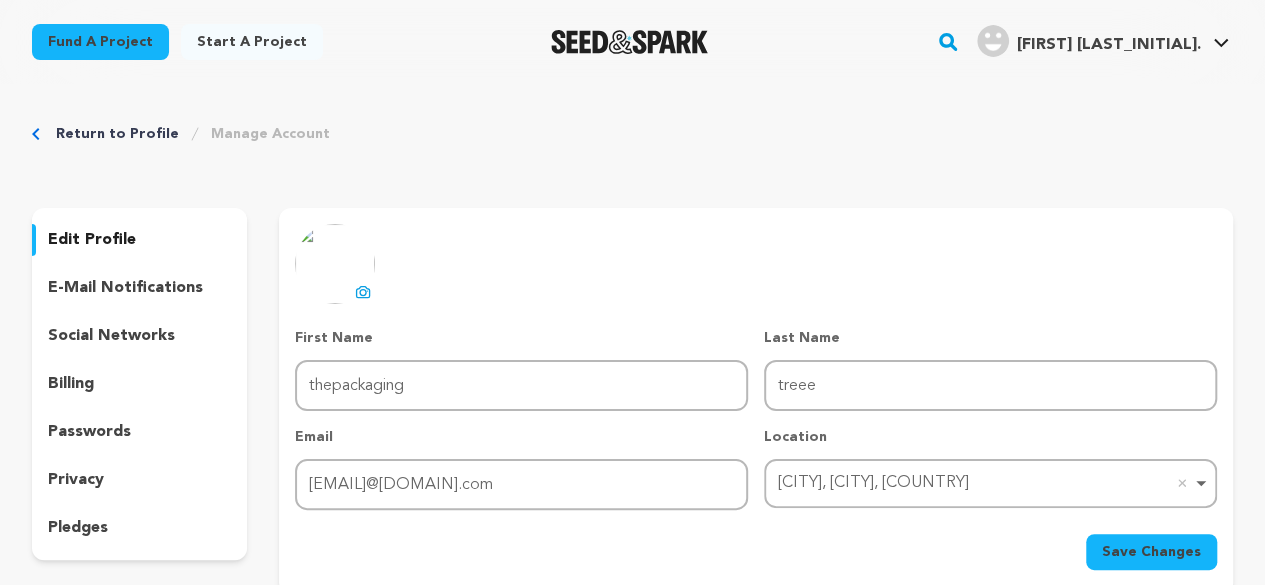 click on "e-mail notifications" at bounding box center (125, 288) 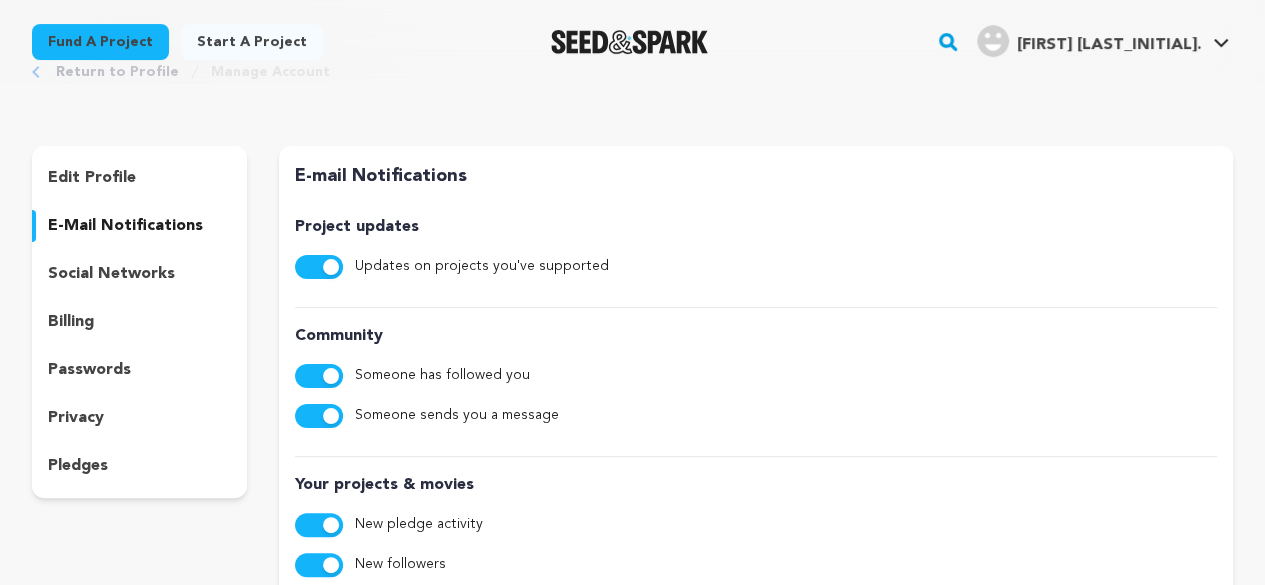 scroll, scrollTop: 0, scrollLeft: 0, axis: both 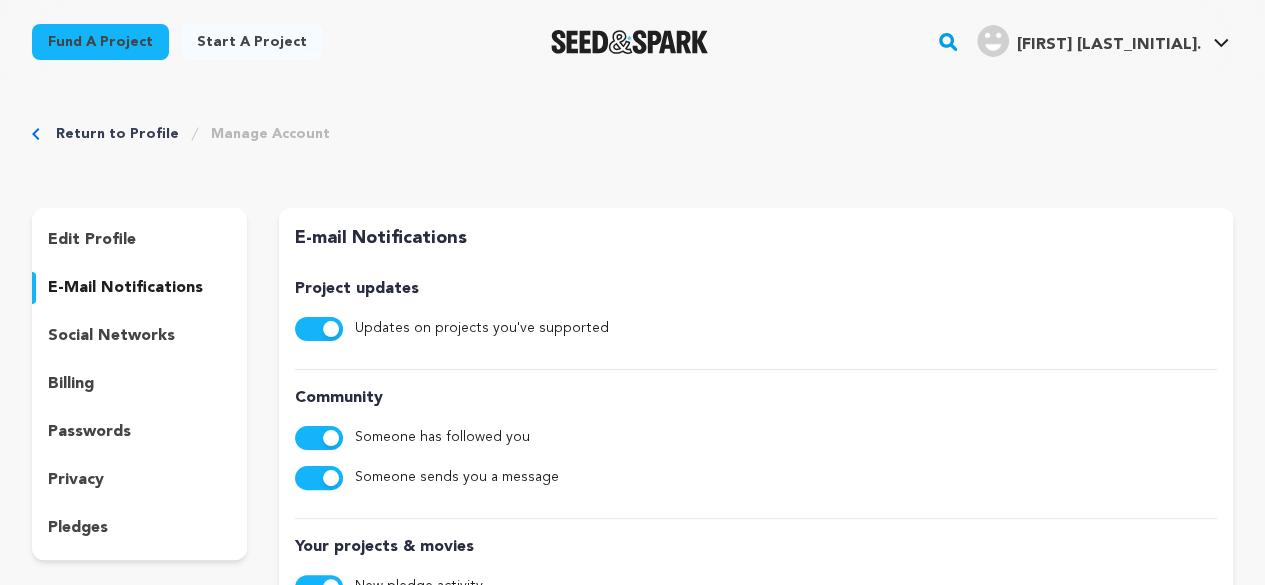 click on "edit profile" at bounding box center [92, 240] 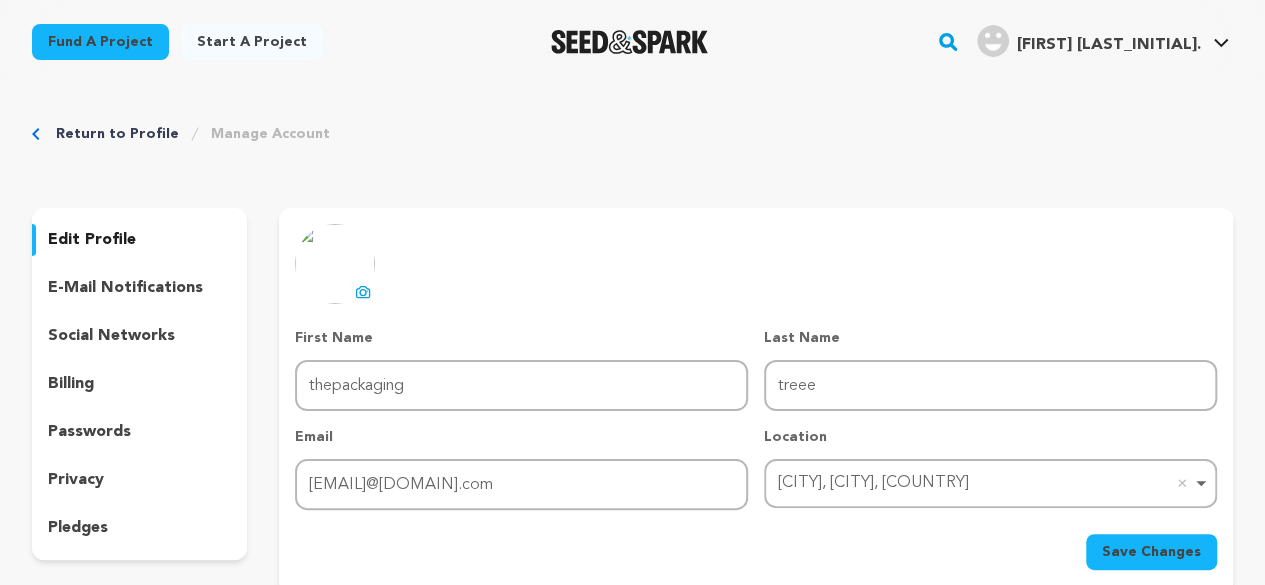click at bounding box center (629, 42) 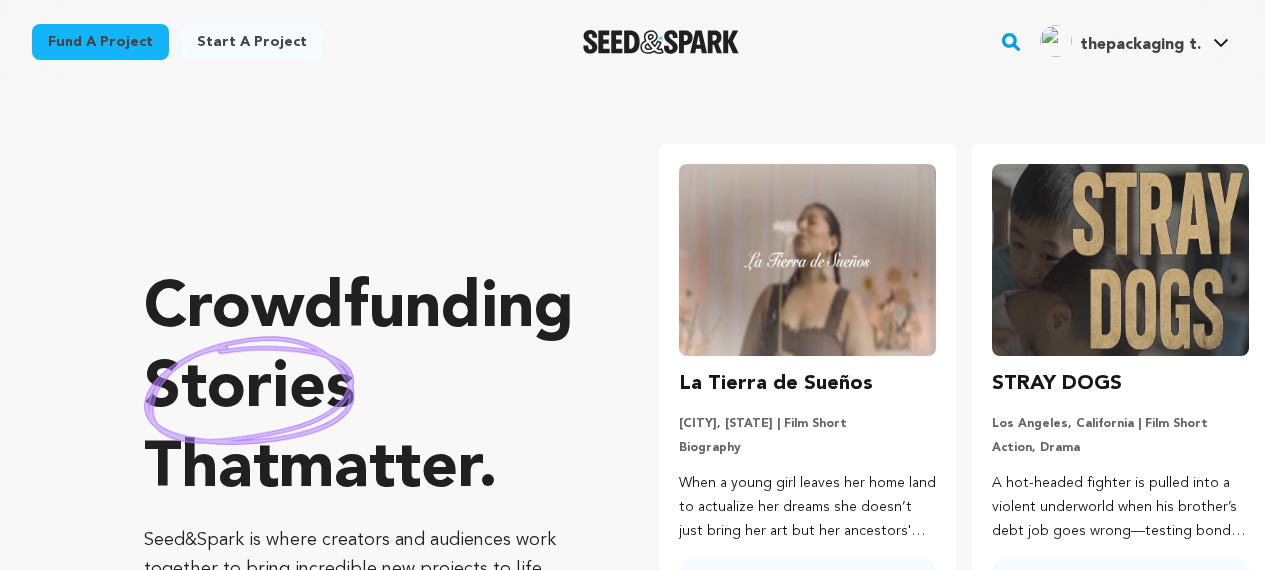 scroll, scrollTop: 0, scrollLeft: 0, axis: both 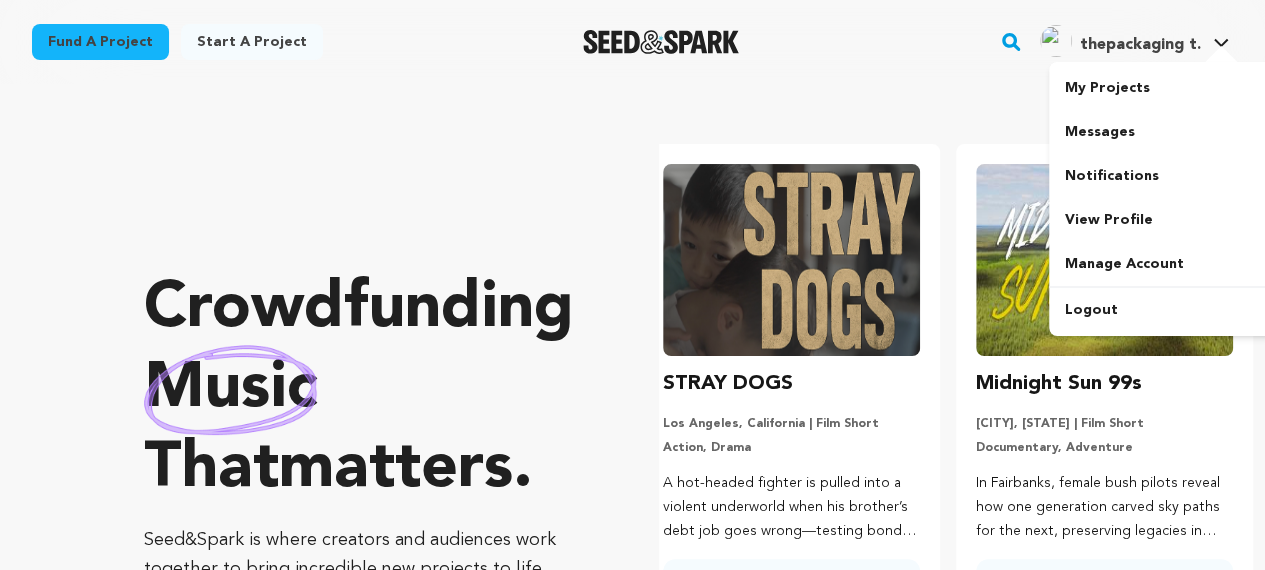 click on "thepackaging t.
thepackaging t." at bounding box center (1134, 39) 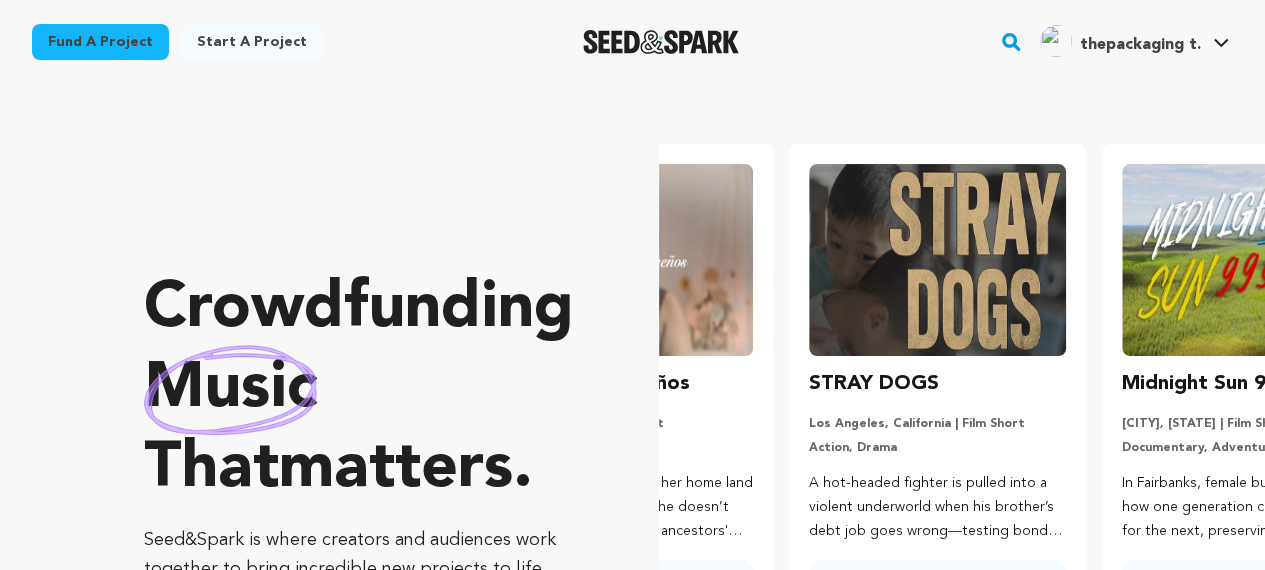 scroll, scrollTop: 0, scrollLeft: 0, axis: both 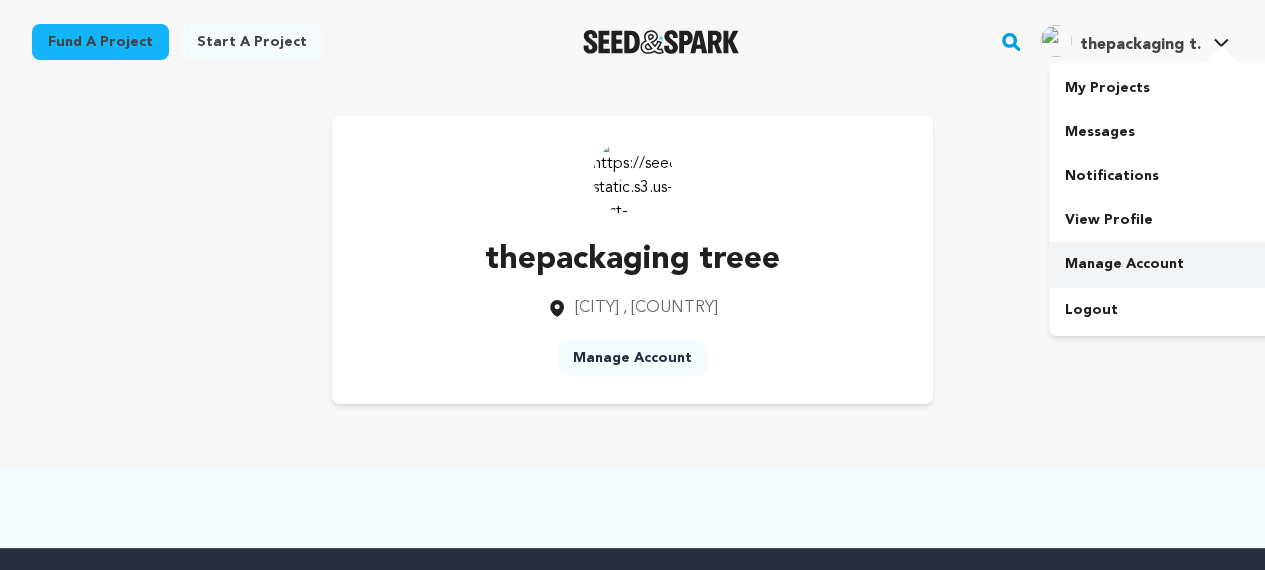 click on "Manage Account" at bounding box center (1161, 264) 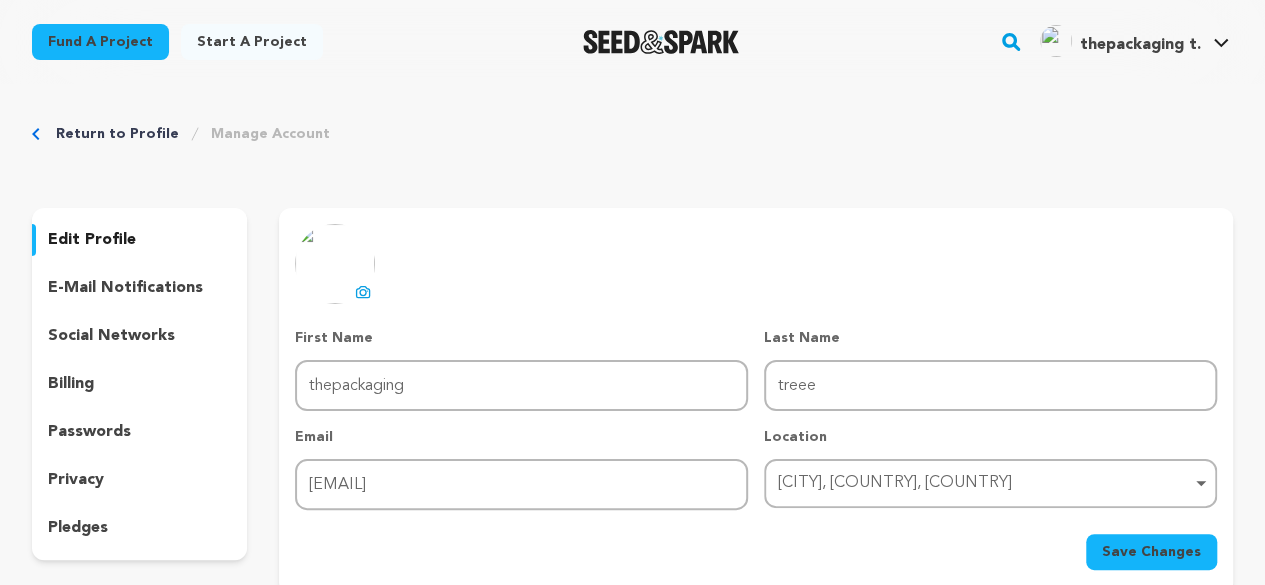 scroll, scrollTop: 0, scrollLeft: 0, axis: both 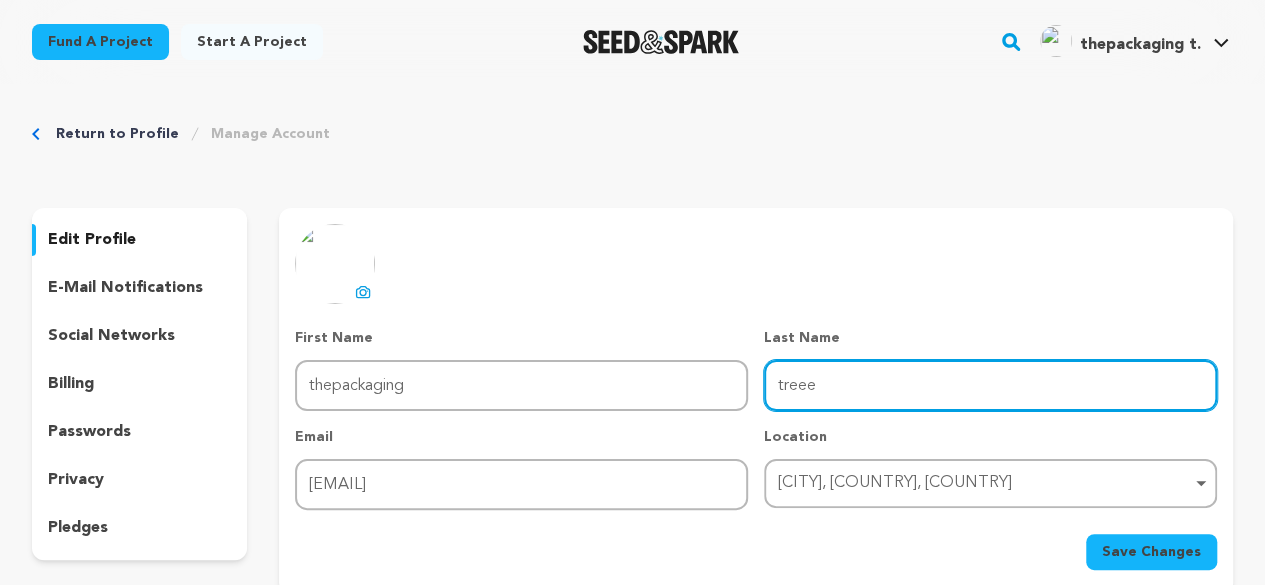 click on "treee" at bounding box center (990, 385) 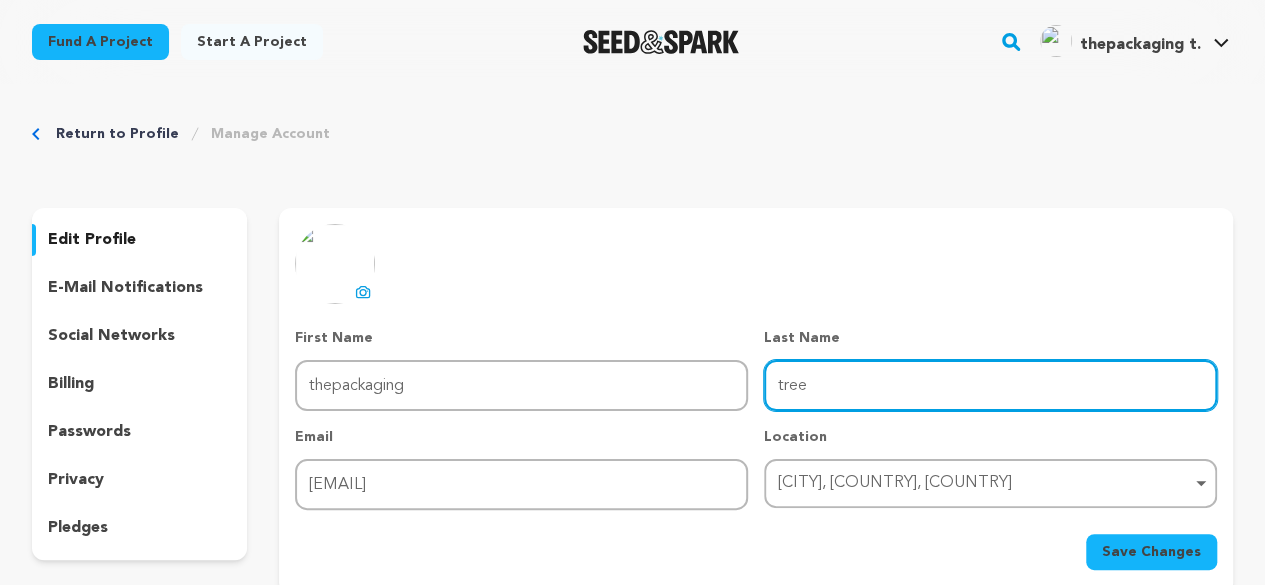 type on "tree" 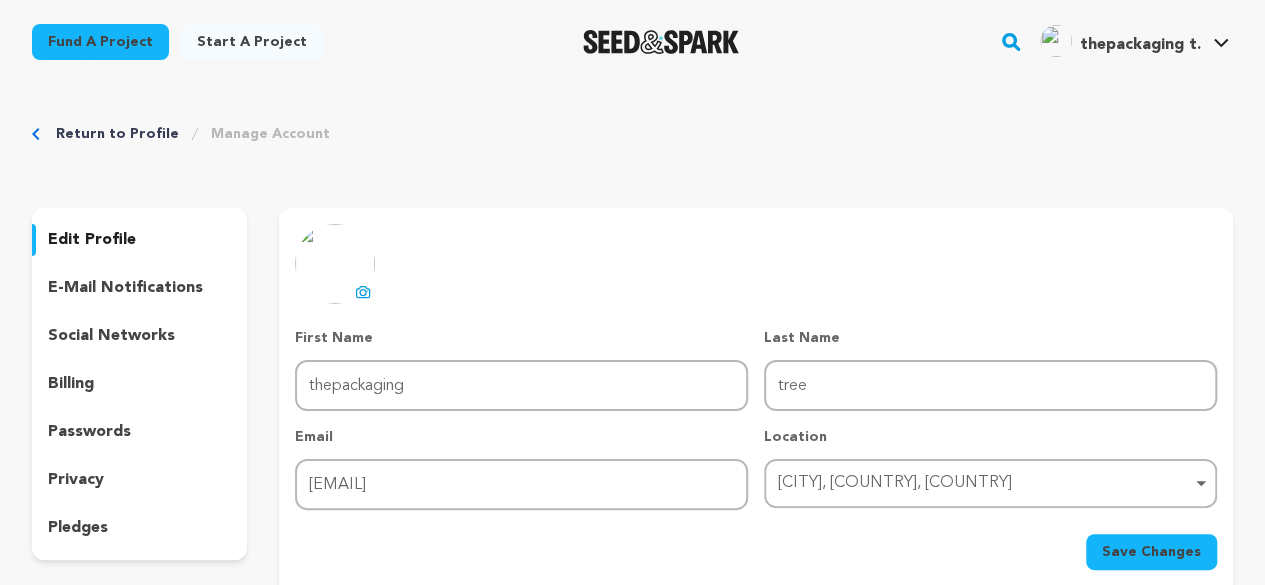 click on "Save Changes" at bounding box center [1151, 552] 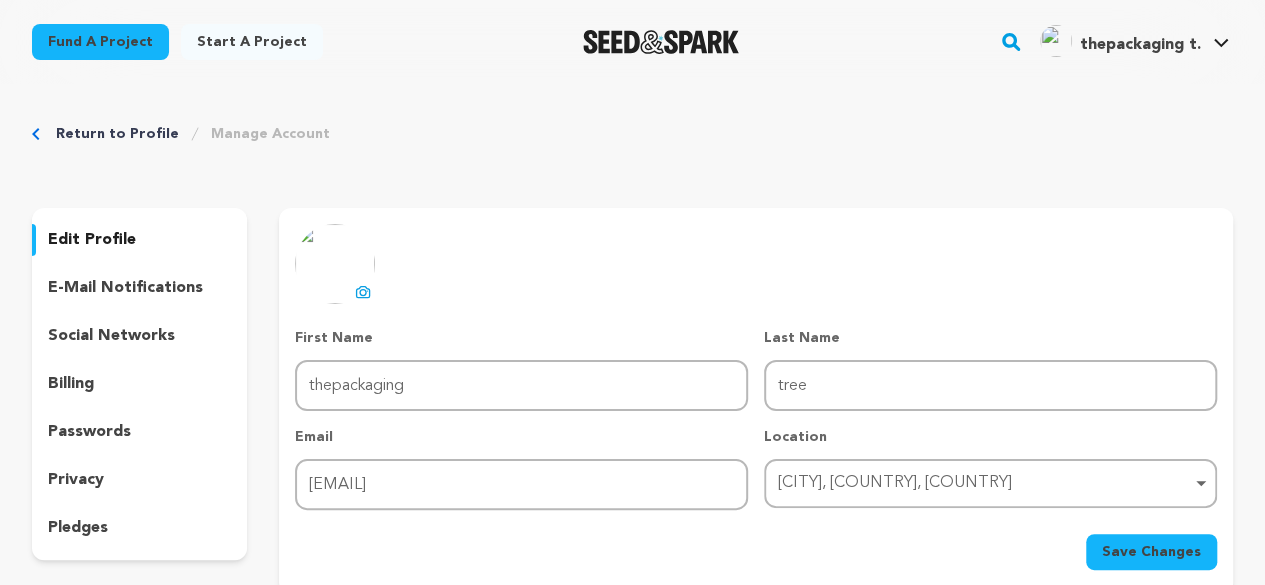 click 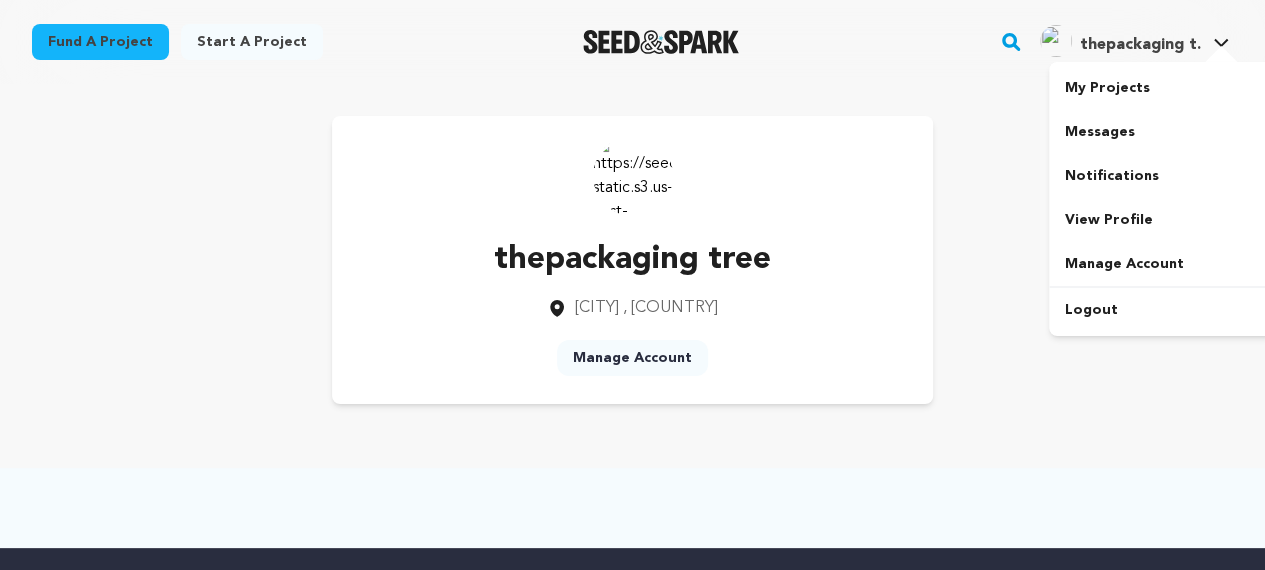 scroll, scrollTop: 0, scrollLeft: 0, axis: both 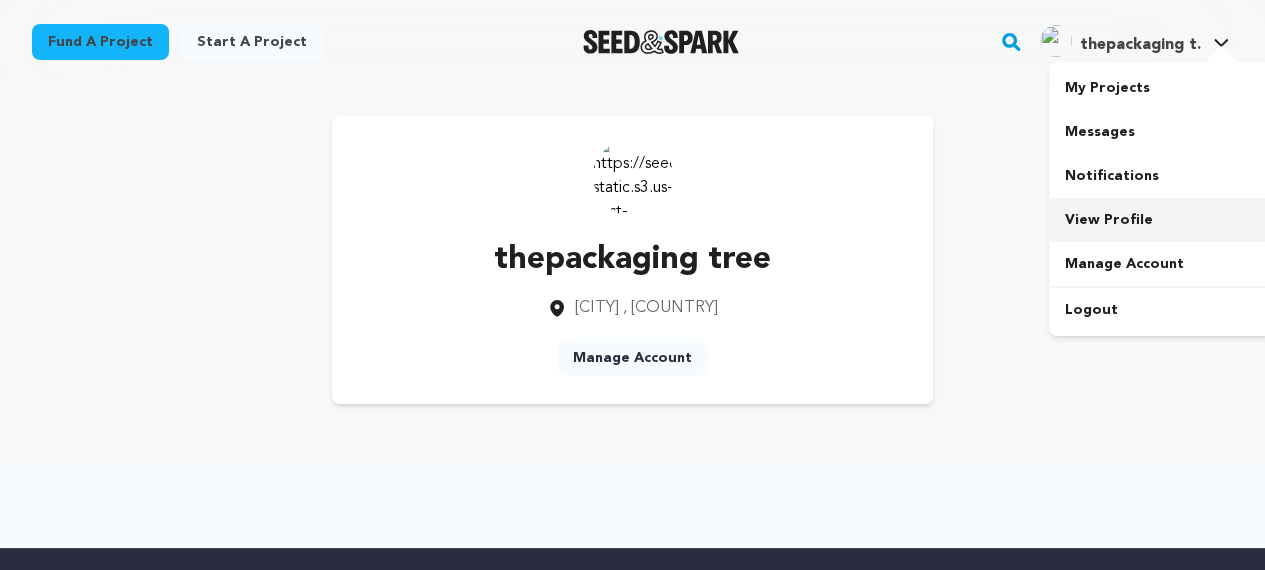click on "View Profile" at bounding box center [1161, 220] 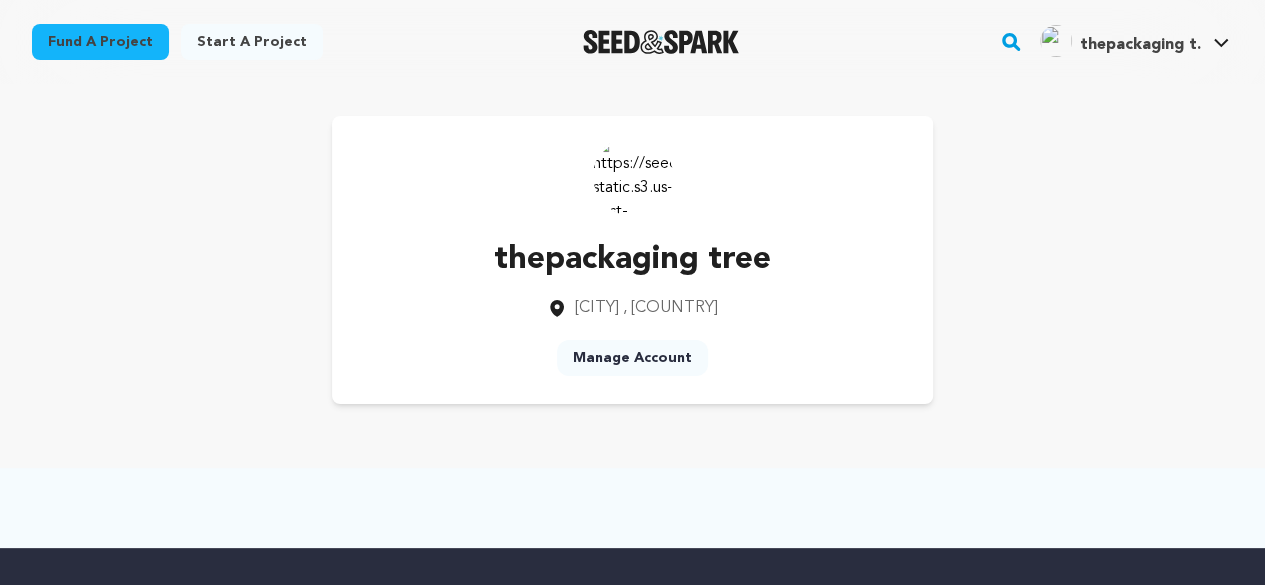 scroll, scrollTop: 0, scrollLeft: 0, axis: both 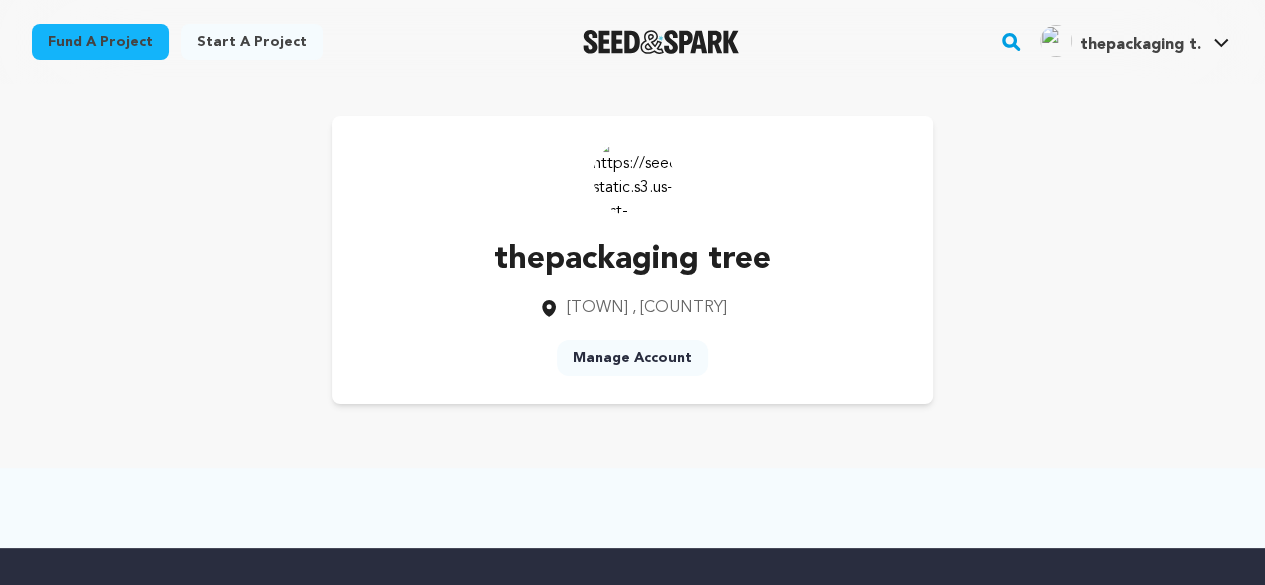 click on "Manage Account" at bounding box center [632, 358] 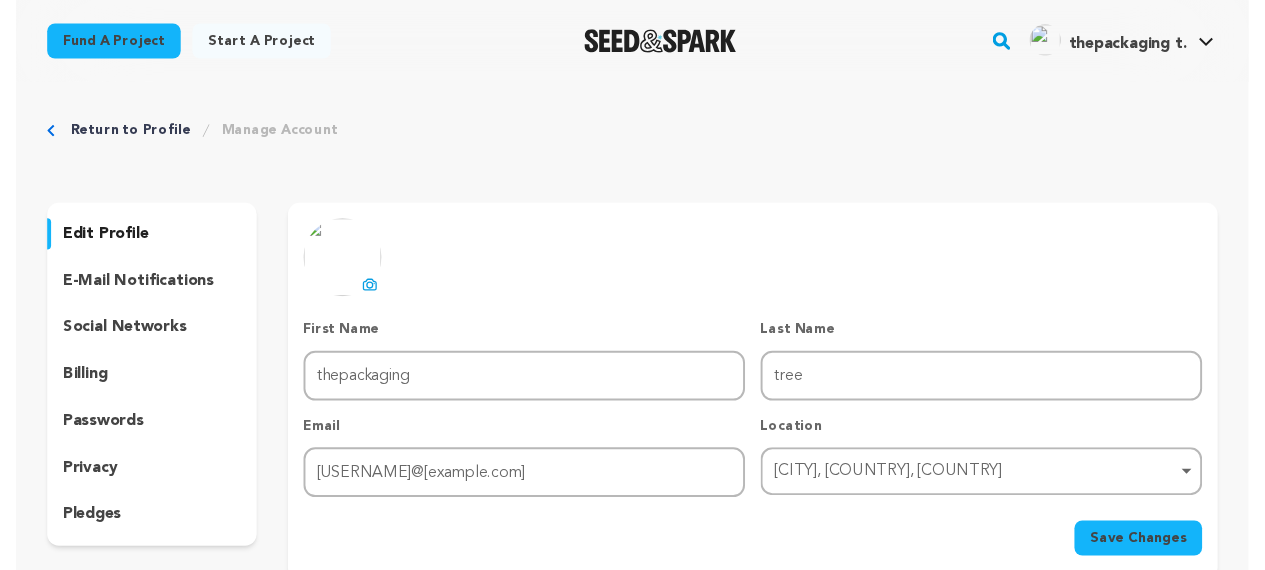 scroll, scrollTop: 0, scrollLeft: 0, axis: both 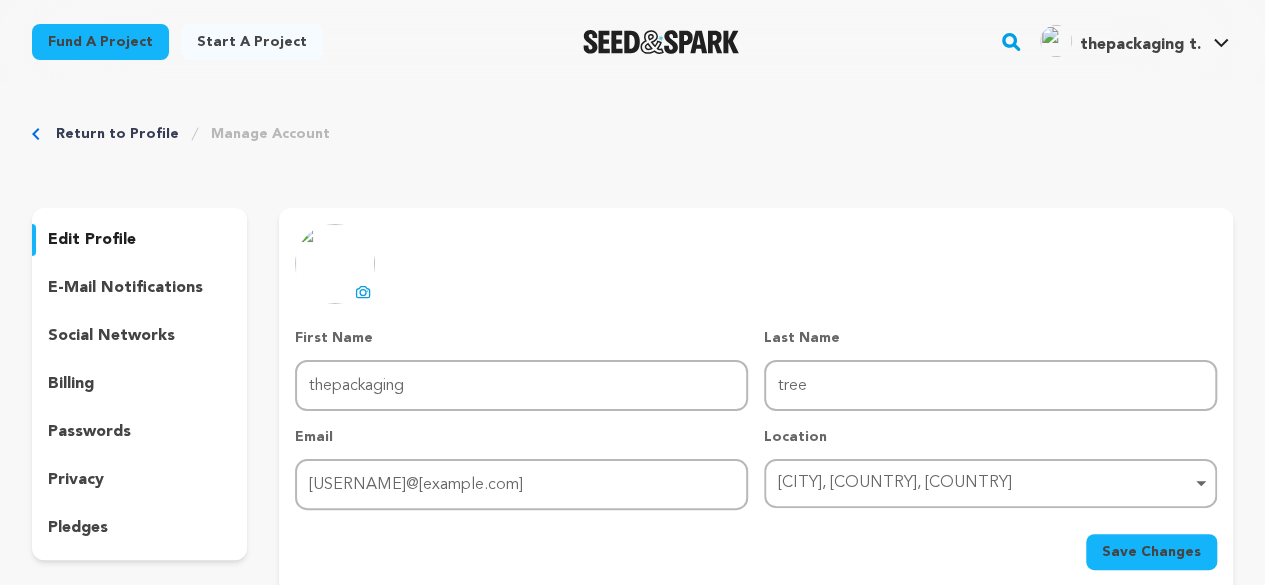 click 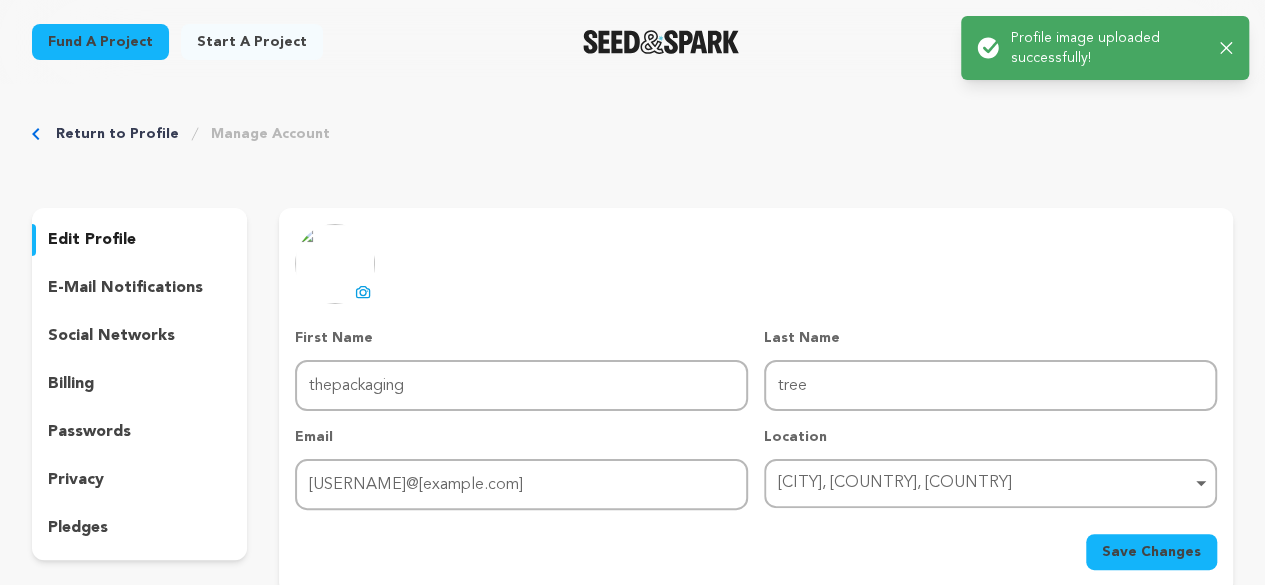 click on "Save Changes" at bounding box center (1151, 552) 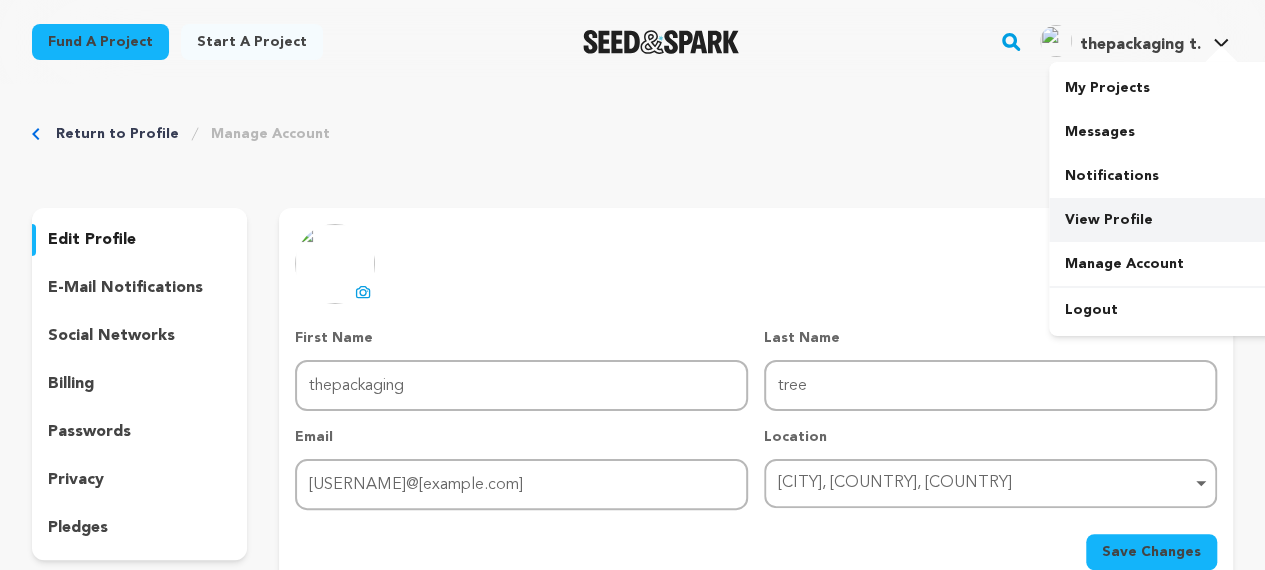 click on "View Profile" at bounding box center [1161, 220] 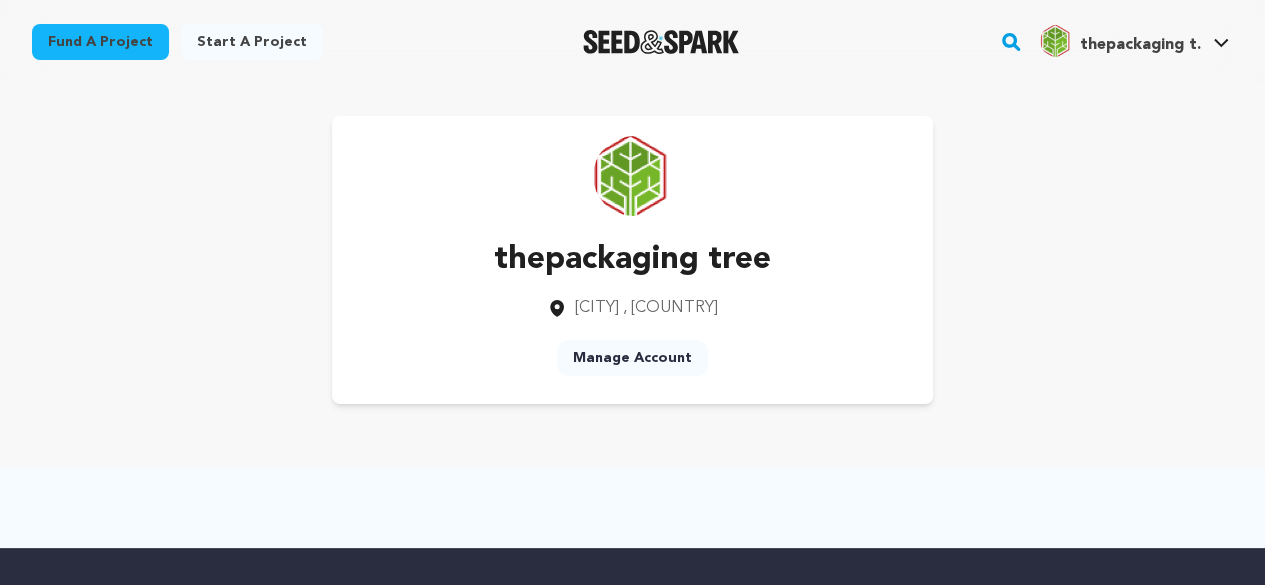 scroll, scrollTop: 0, scrollLeft: 0, axis: both 